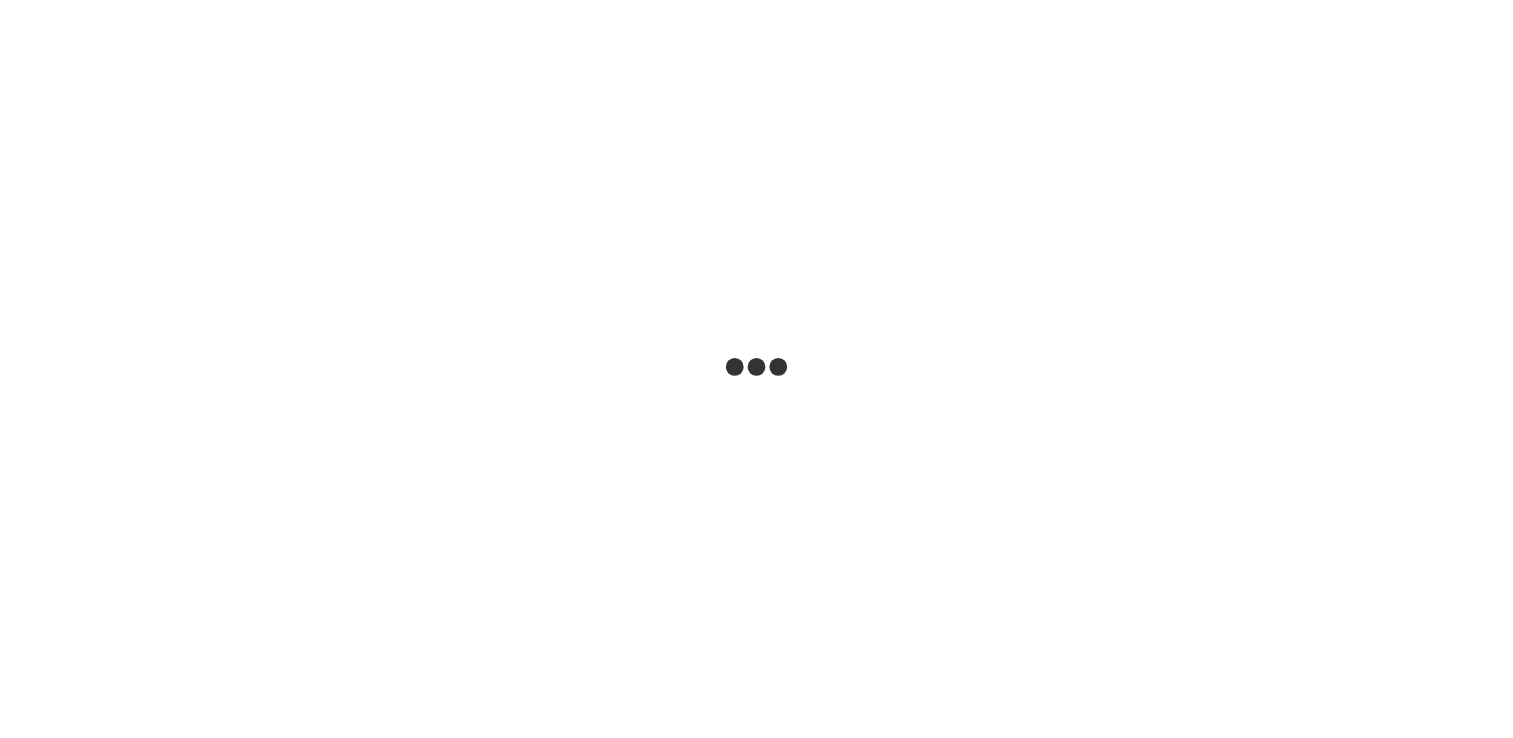 scroll, scrollTop: 0, scrollLeft: 0, axis: both 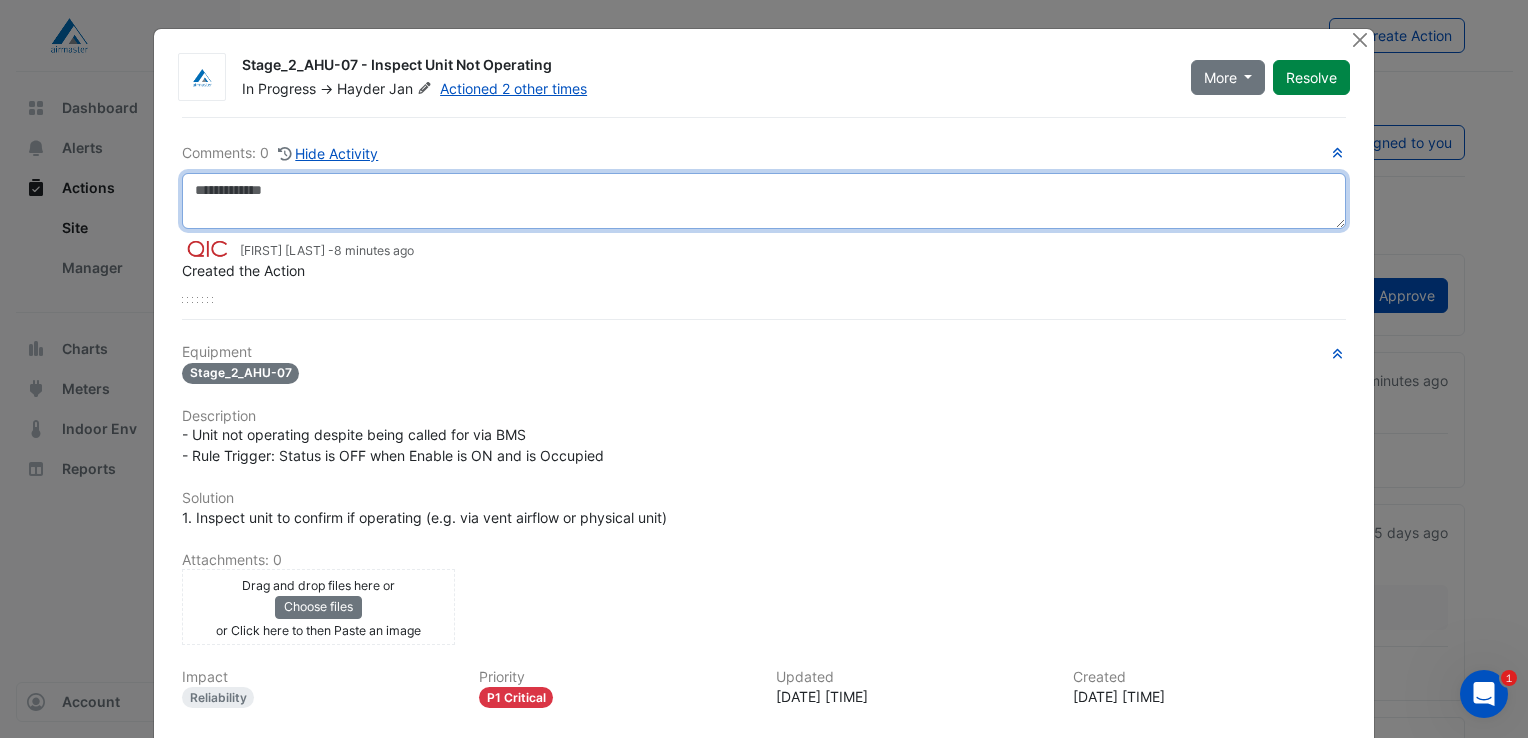 click at bounding box center [764, 201] 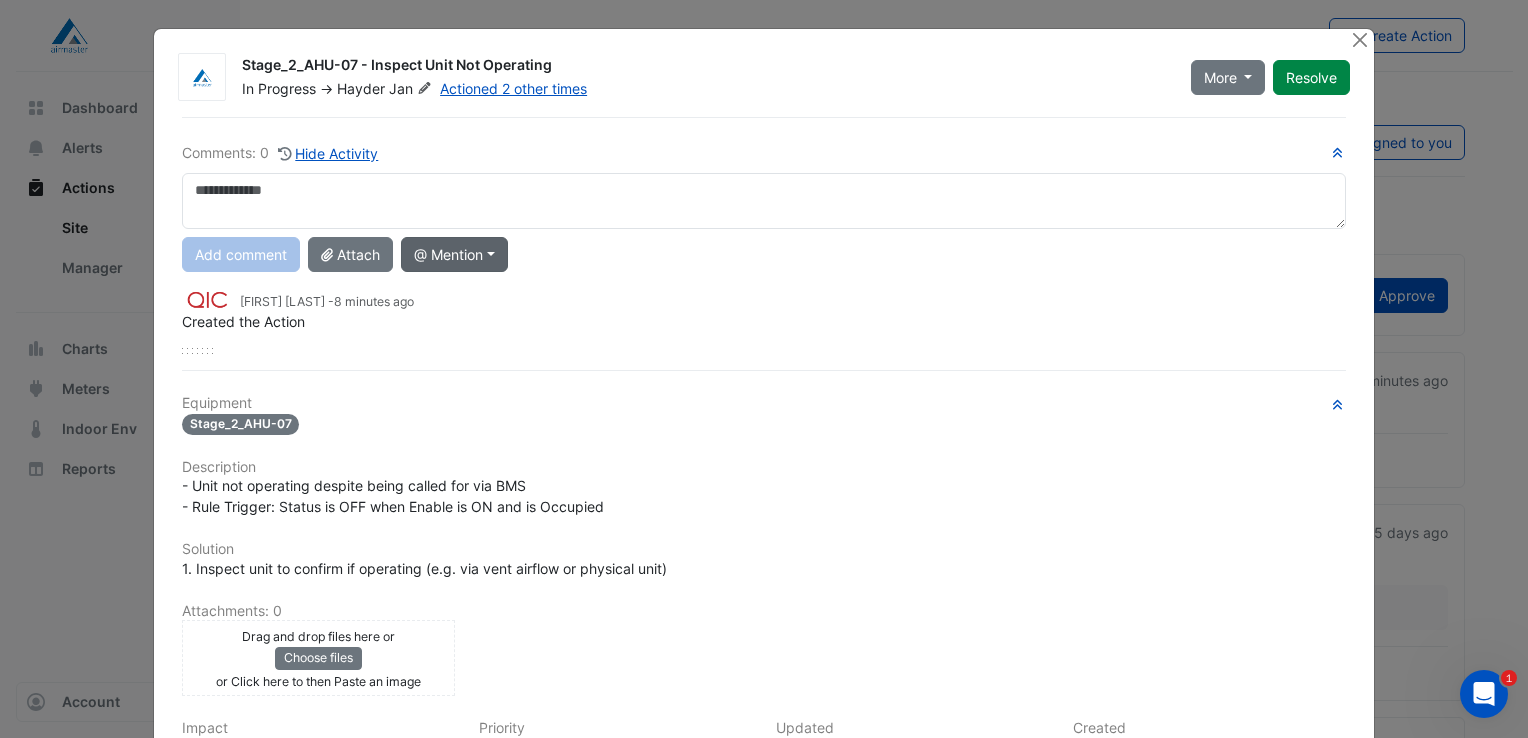 click on "@ Mention" 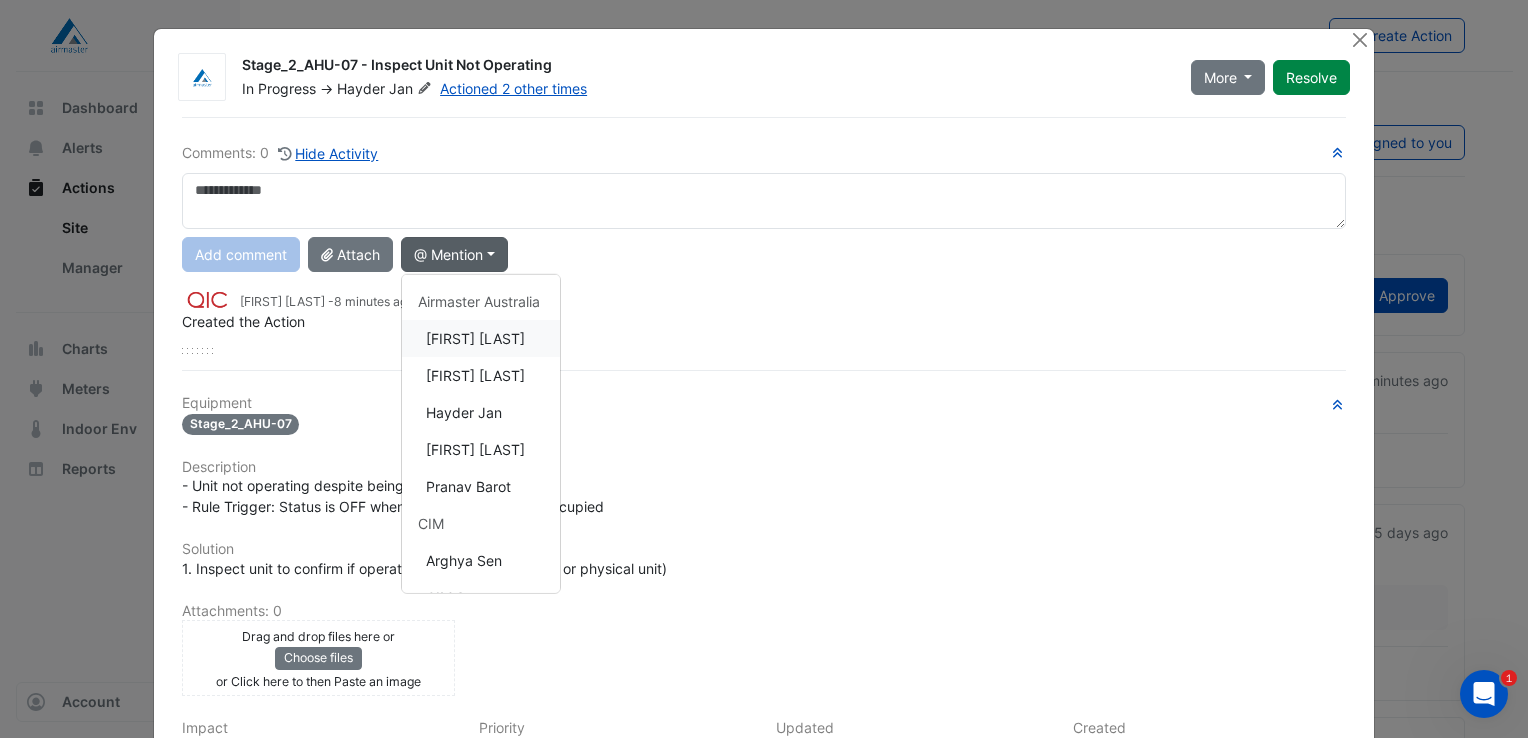 click on "[FIRST] [LAST]" 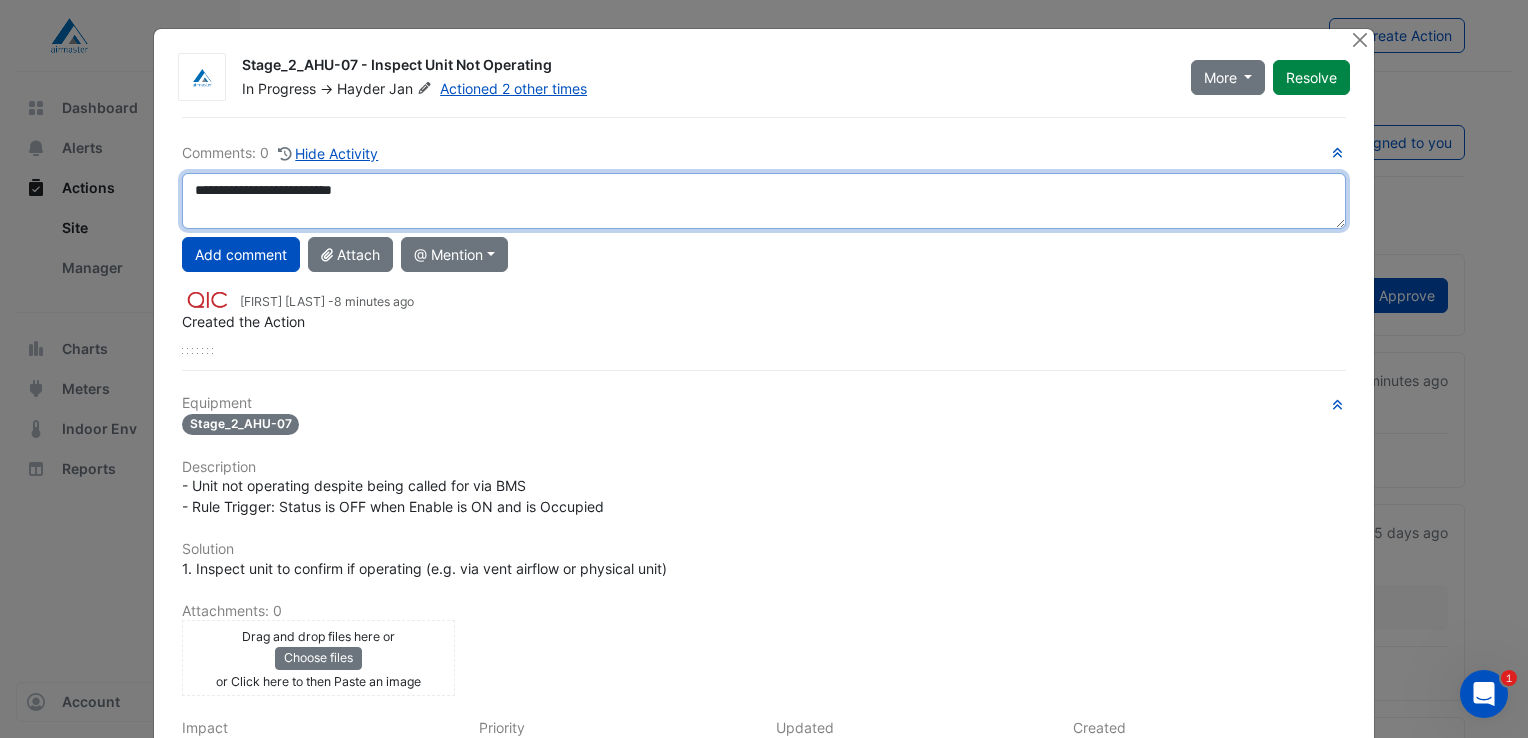 paste on "**********" 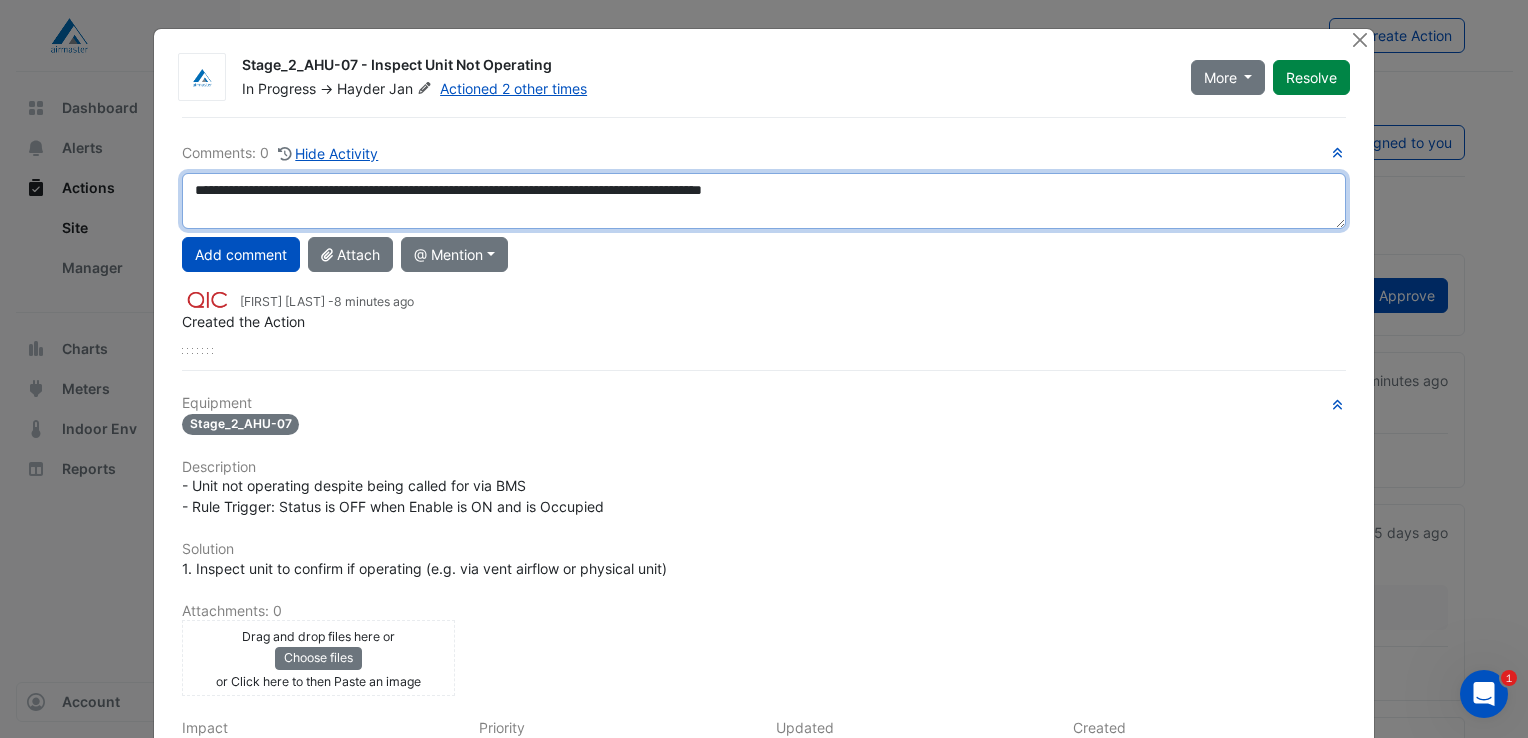 click on "**********" at bounding box center [764, 201] 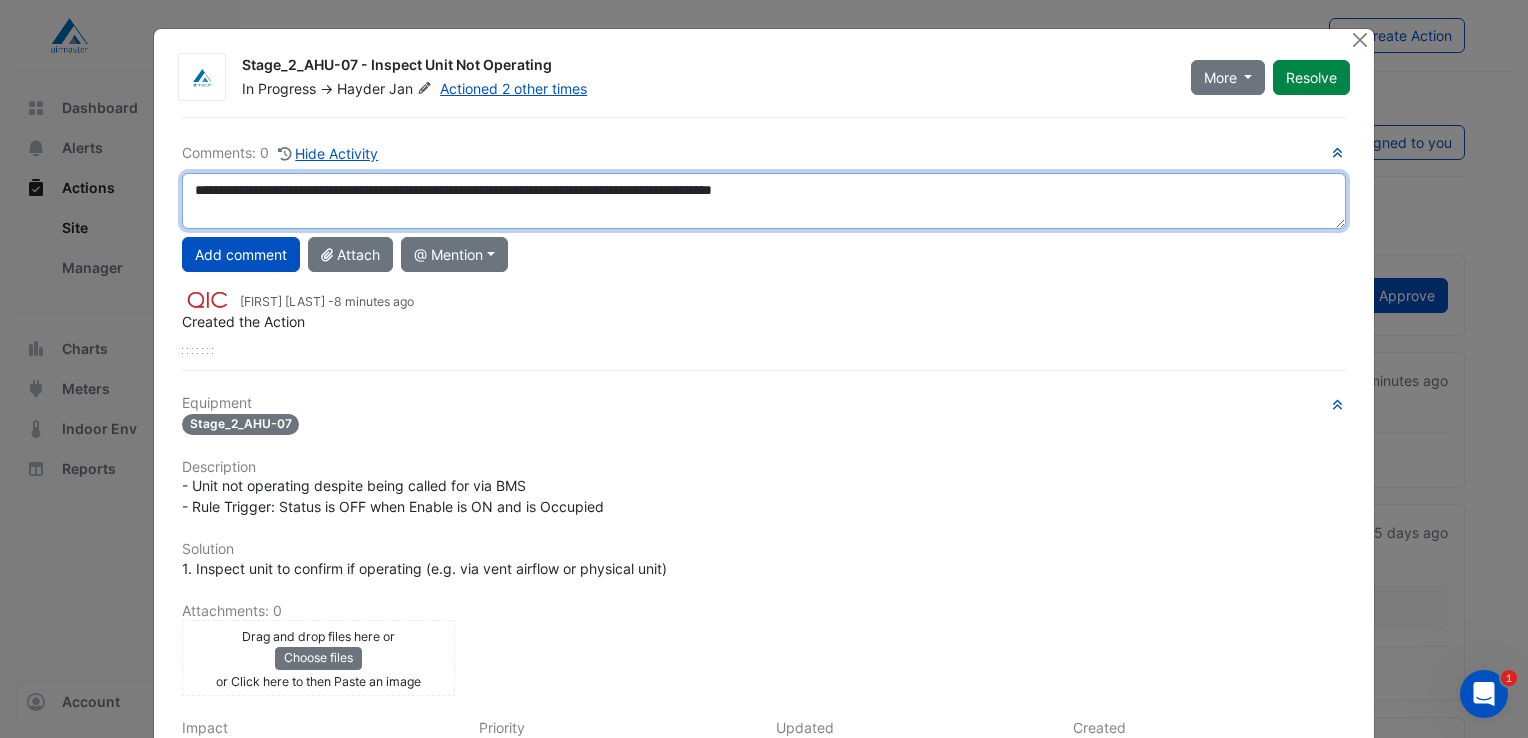 drag, startPoint x: 780, startPoint y: 190, endPoint x: 784, endPoint y: 202, distance: 12.649111 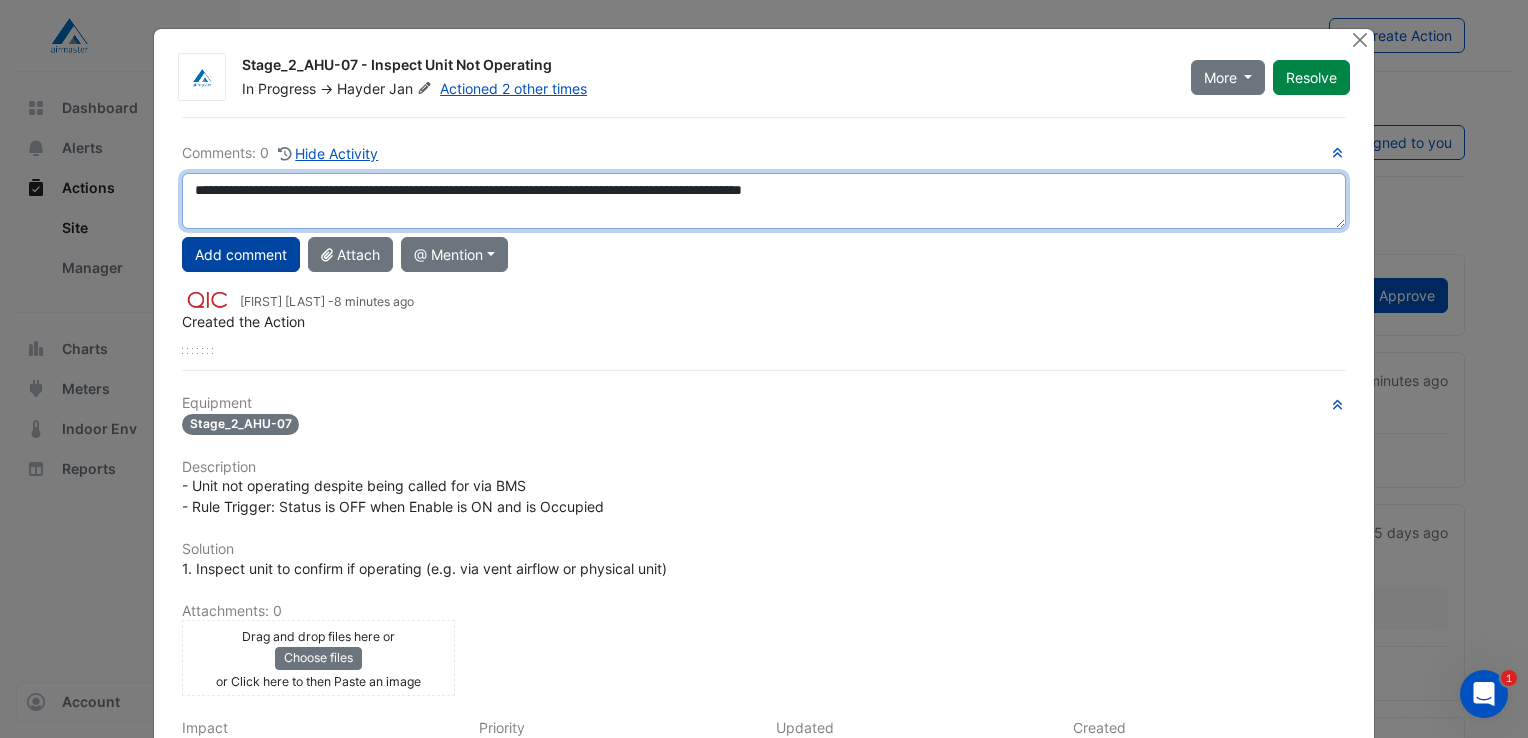 type on "**********" 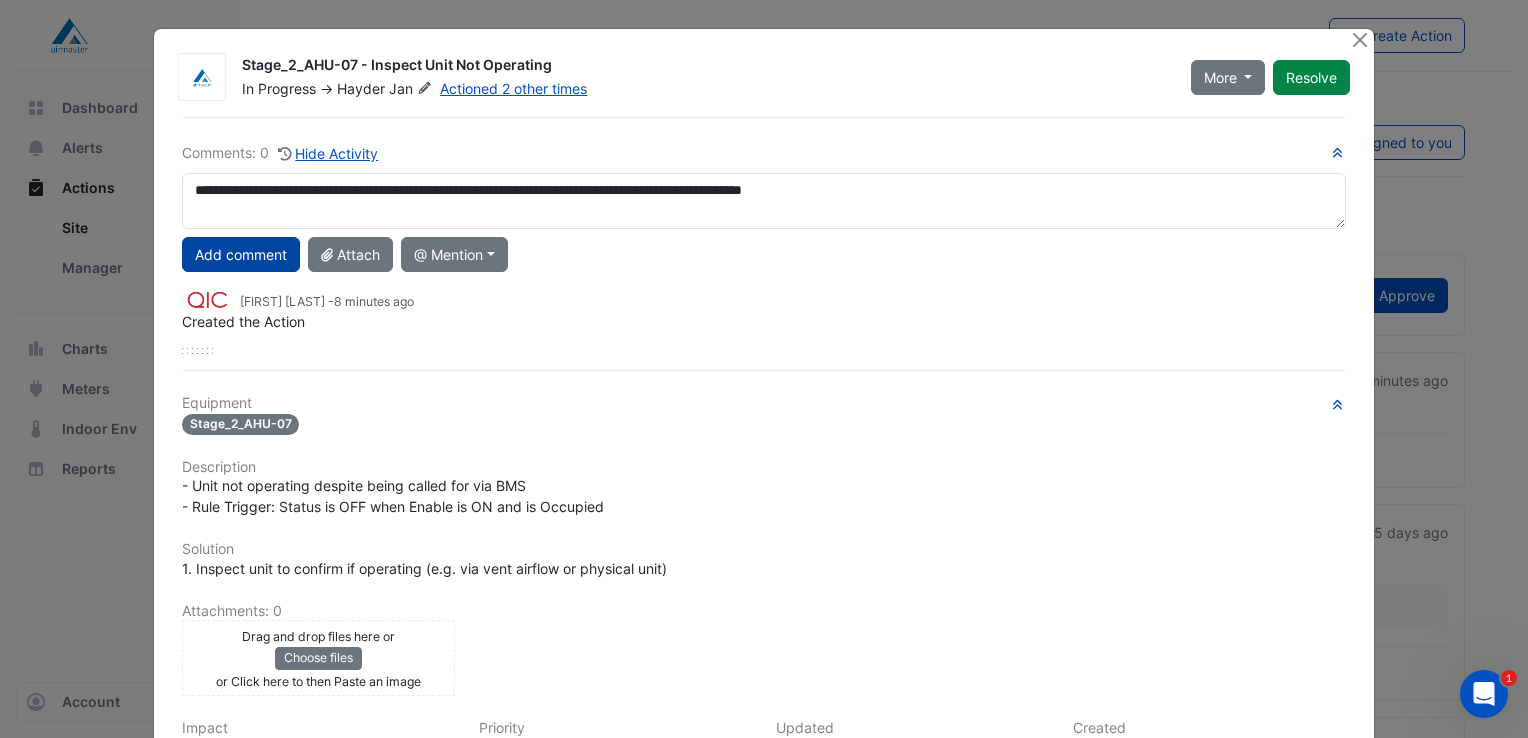 click on "Add comment" 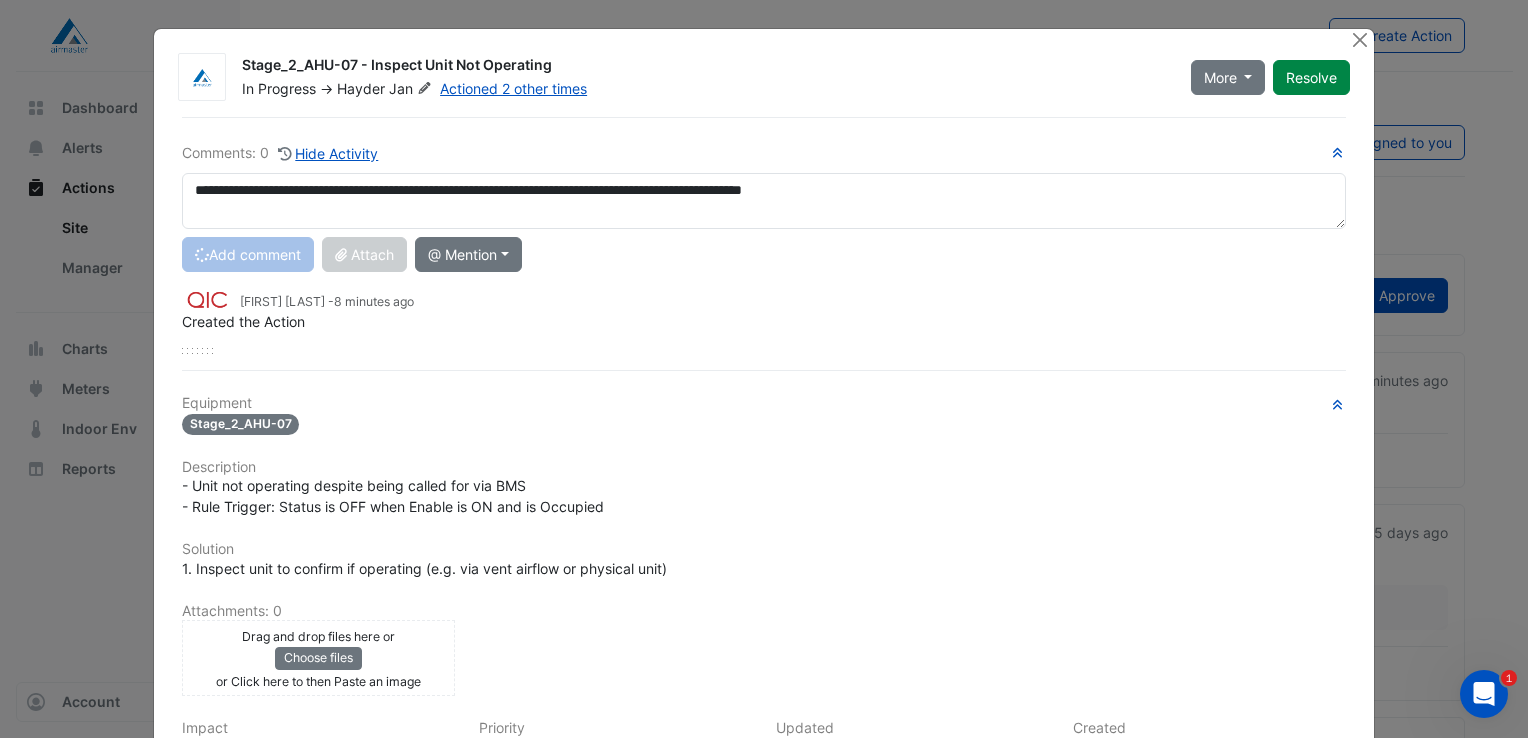 type 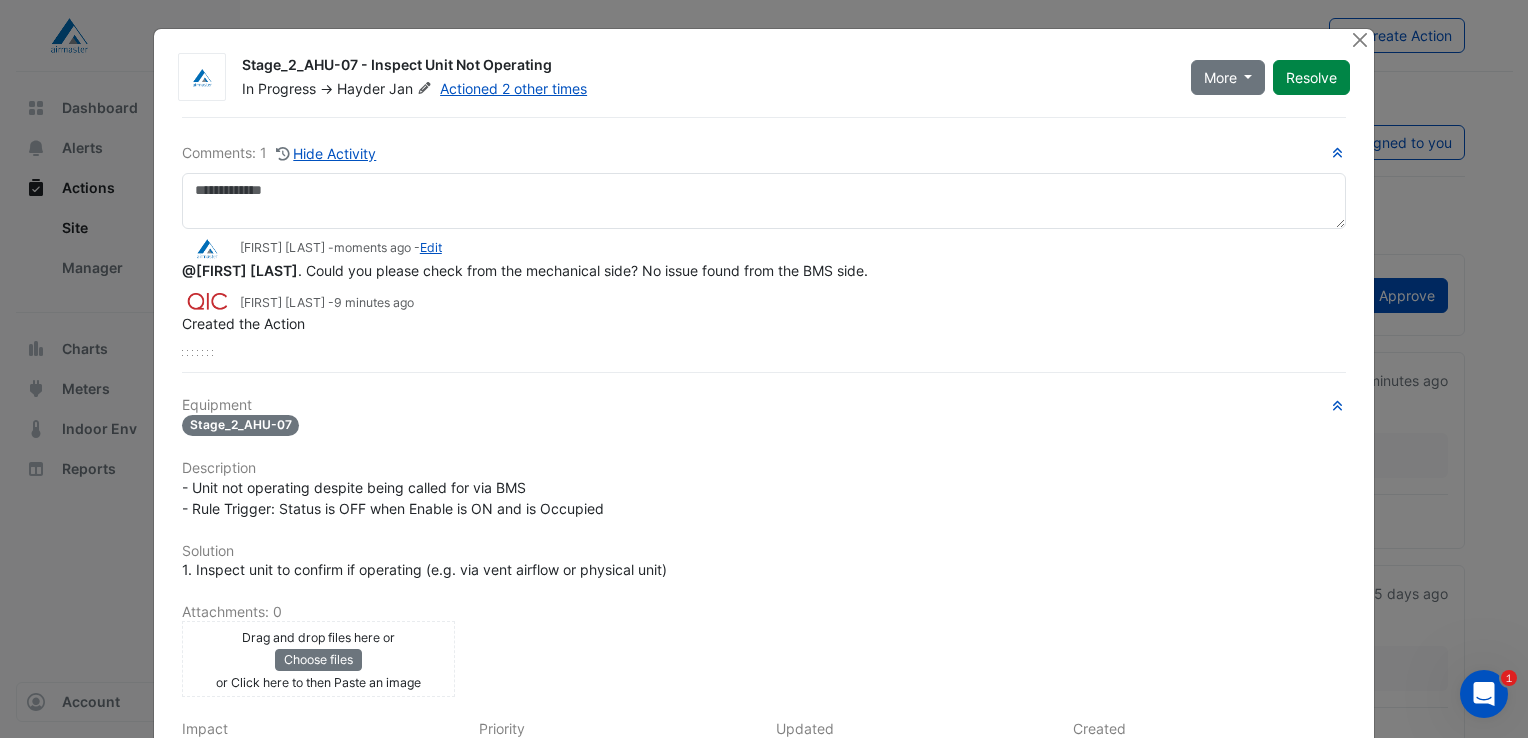 drag, startPoint x: 237, startPoint y: 64, endPoint x: 544, endPoint y: 64, distance: 307 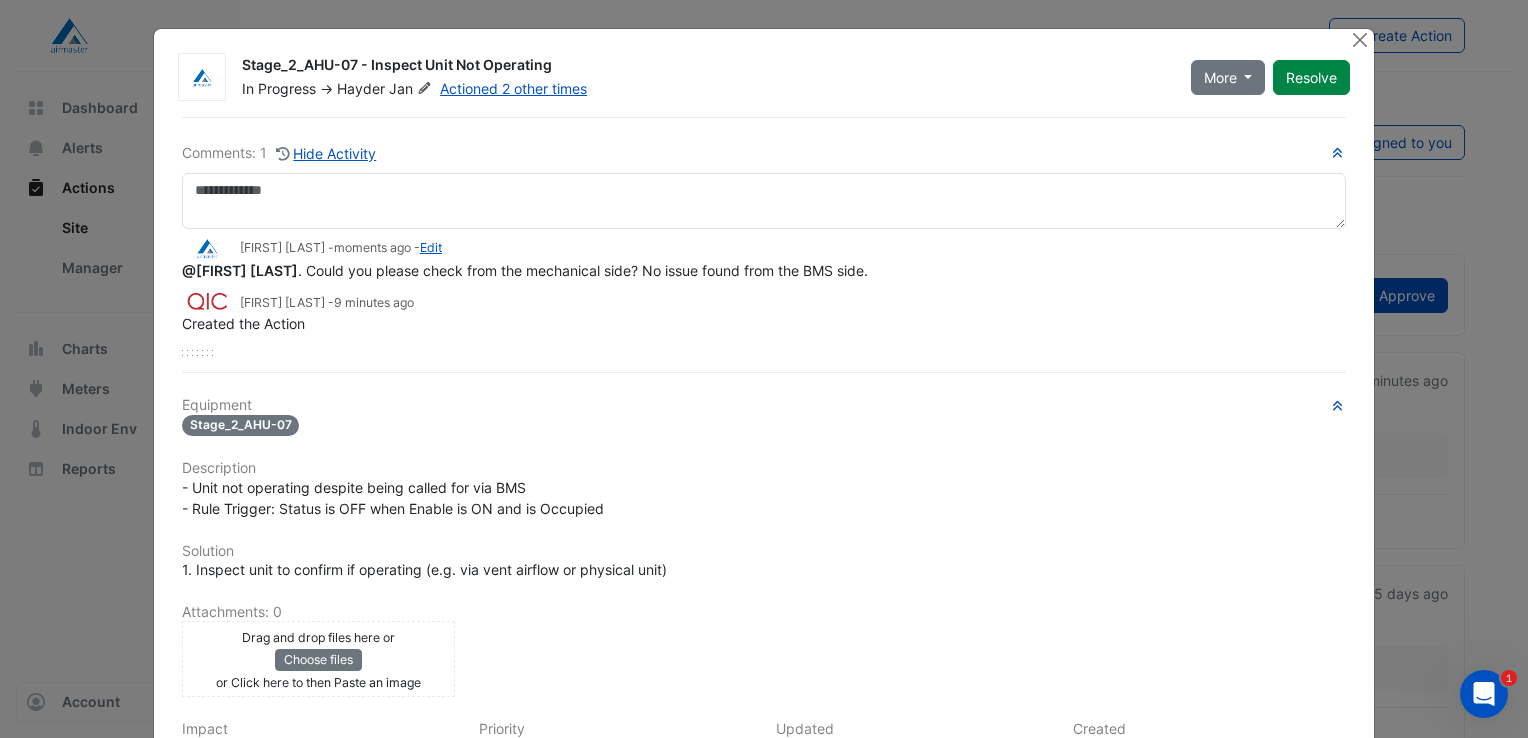 copy on "Stage_2_AHU-07 - Inspect Unit Not Operating" 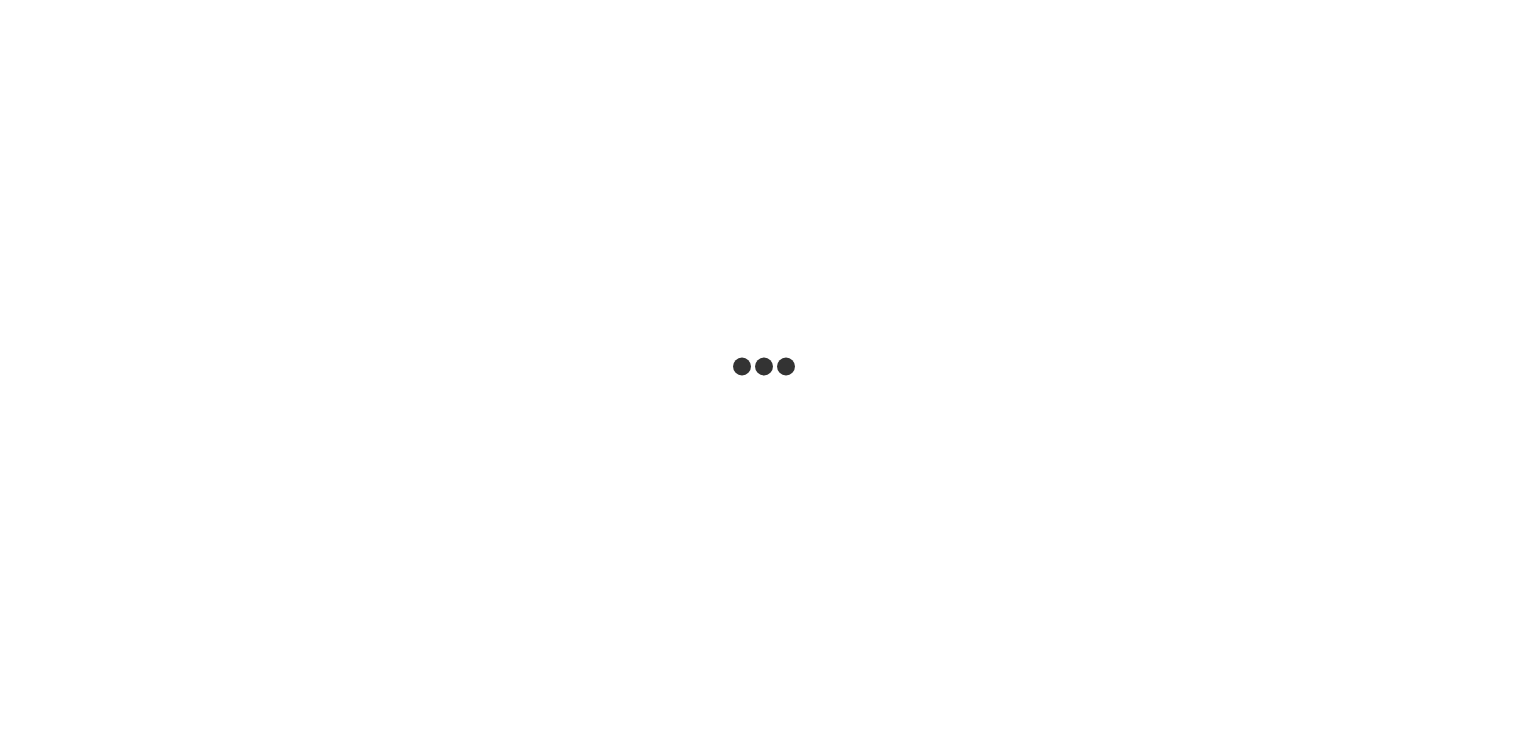 scroll, scrollTop: 0, scrollLeft: 0, axis: both 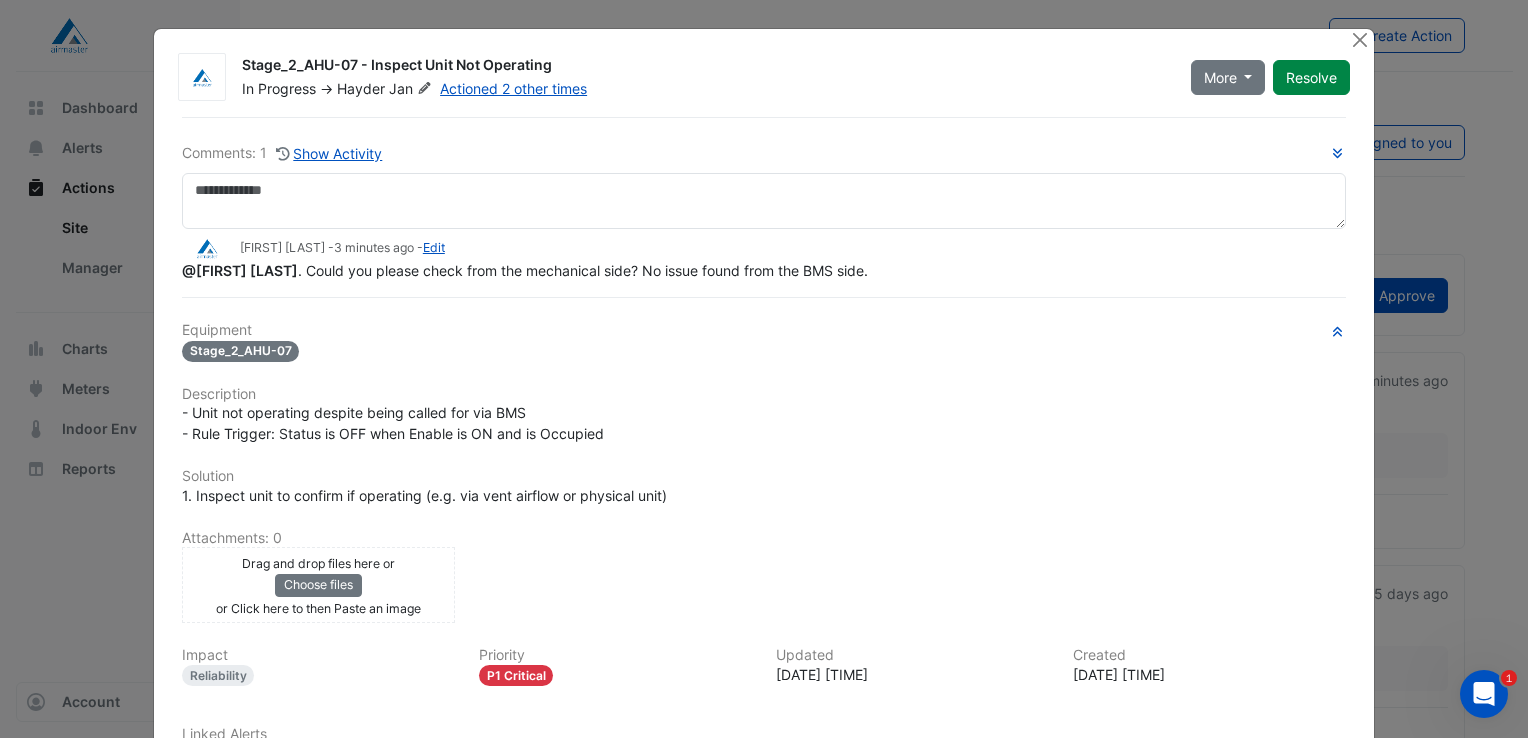 drag, startPoint x: 289, startPoint y: 268, endPoint x: 856, endPoint y: 273, distance: 567.02203 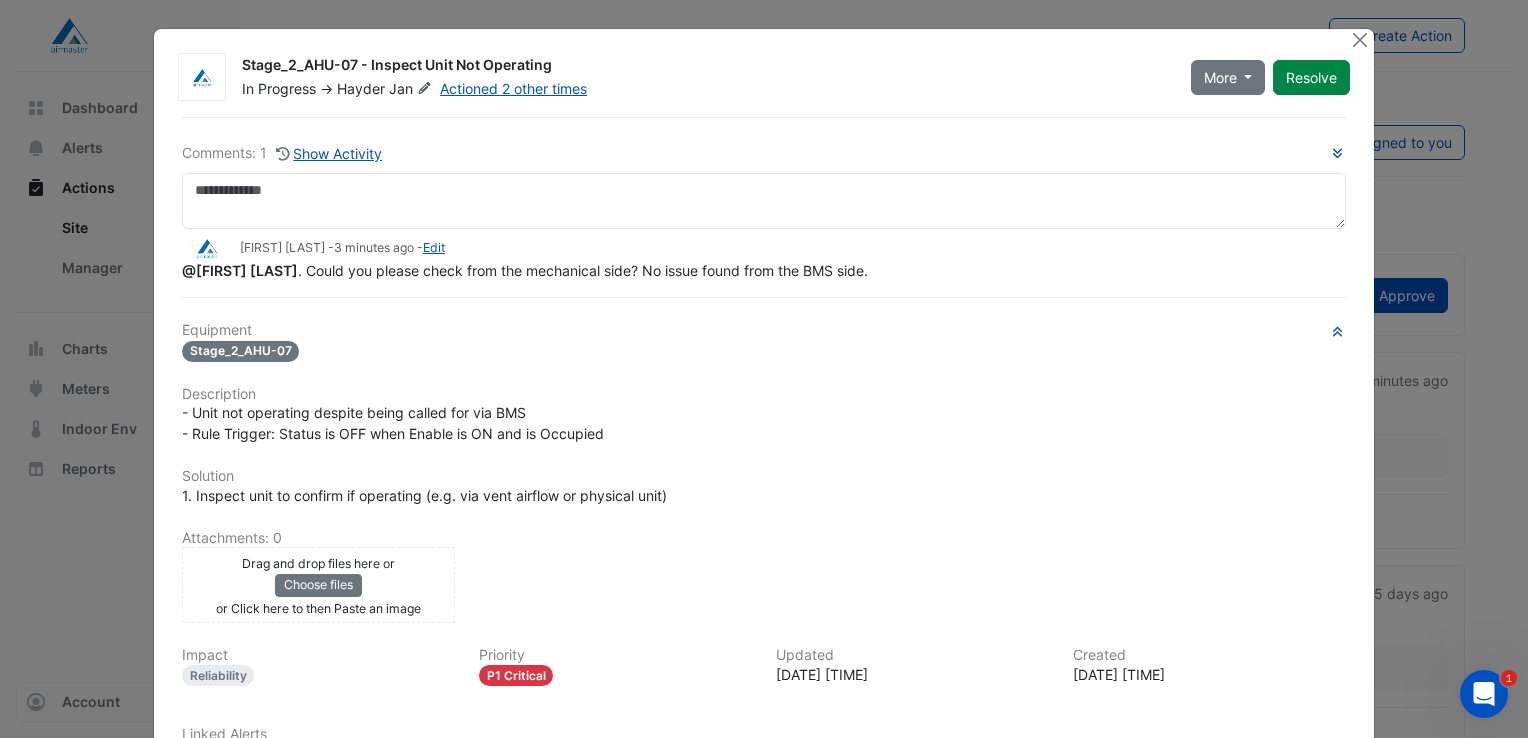 copy on "Could you please check from the mechanical side? No issue found from the BMS side." 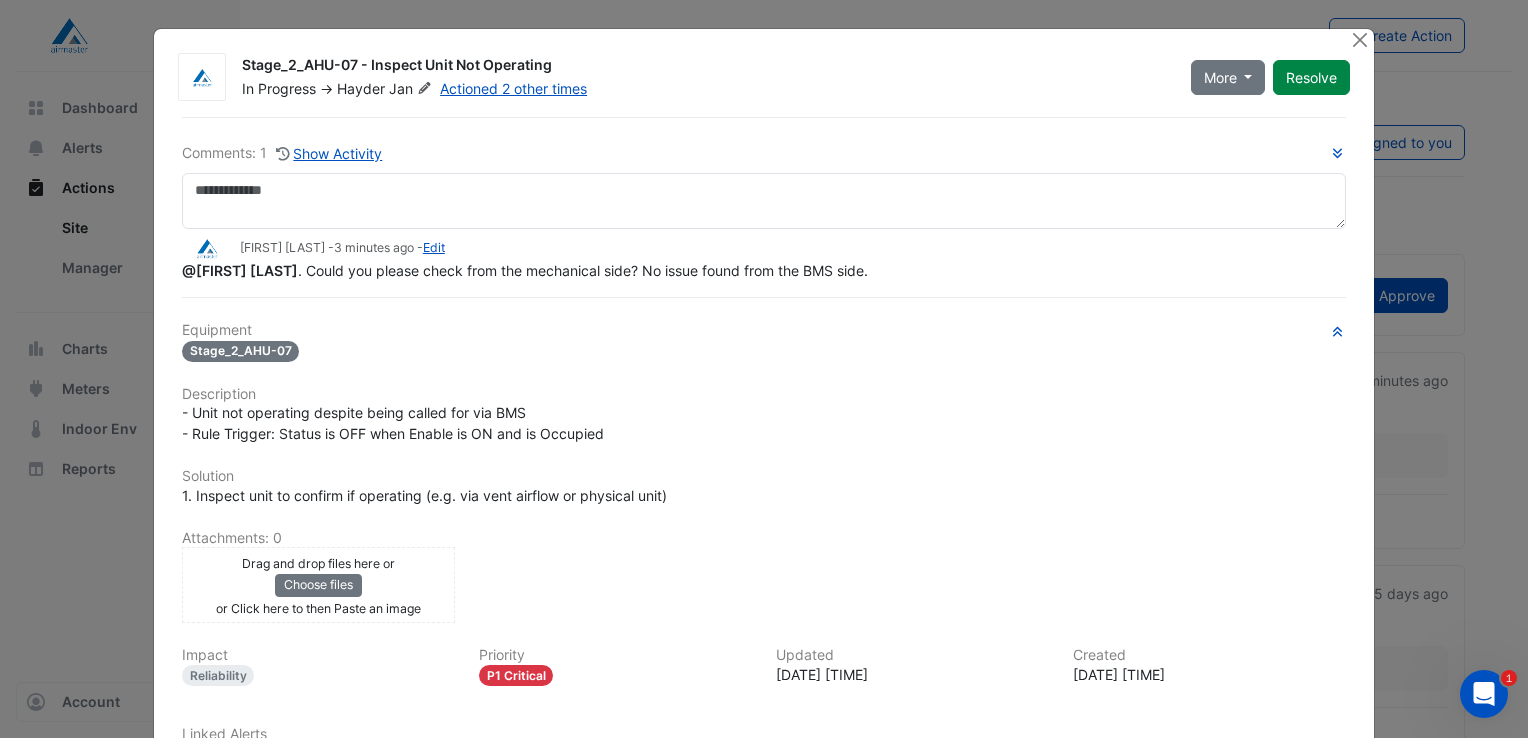 click on "Impact
Reliability
Priority
P1 Critical
Updated
2025-08-04 14:52:23
Created
2025-08-04 14:43:36" 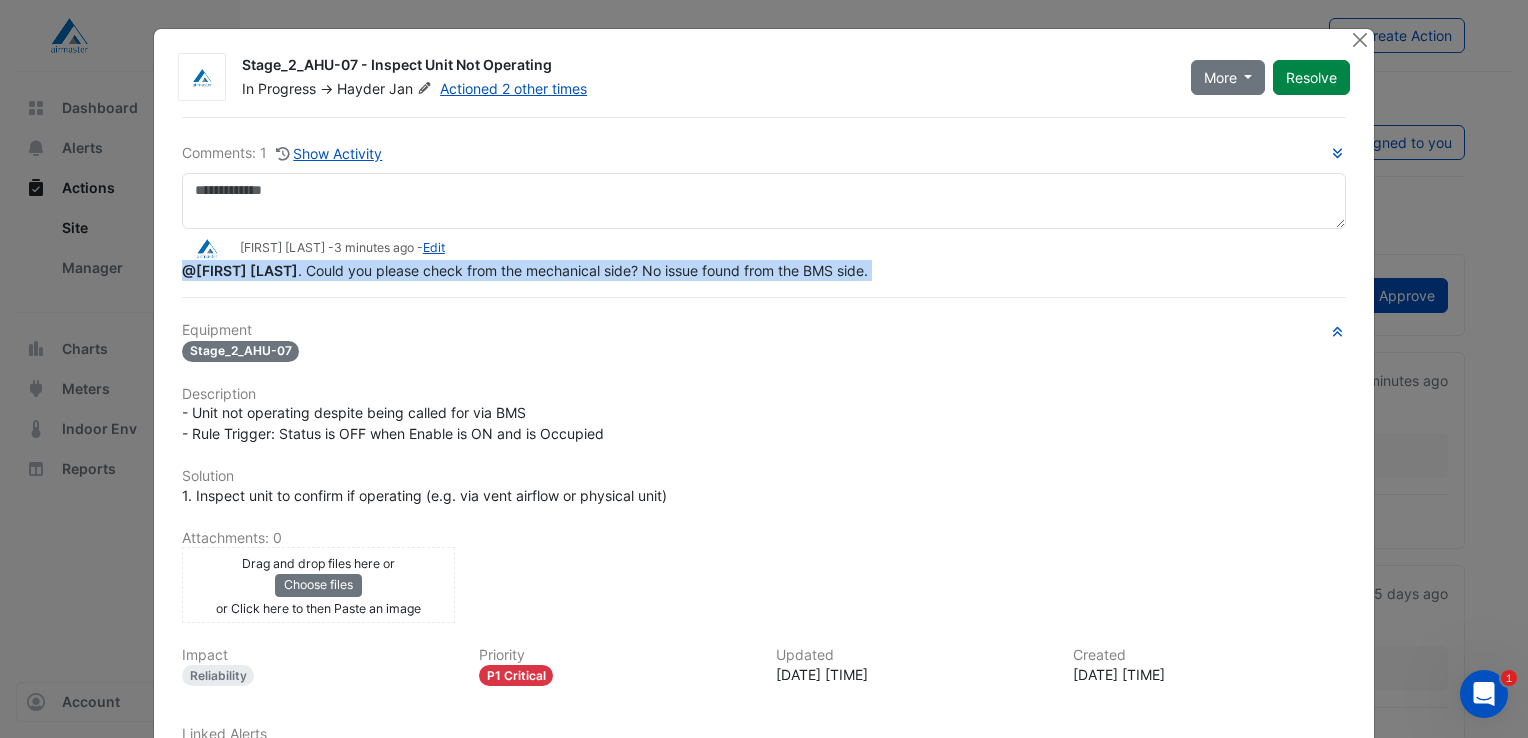 drag, startPoint x: 174, startPoint y: 267, endPoint x: 828, endPoint y: 282, distance: 654.172 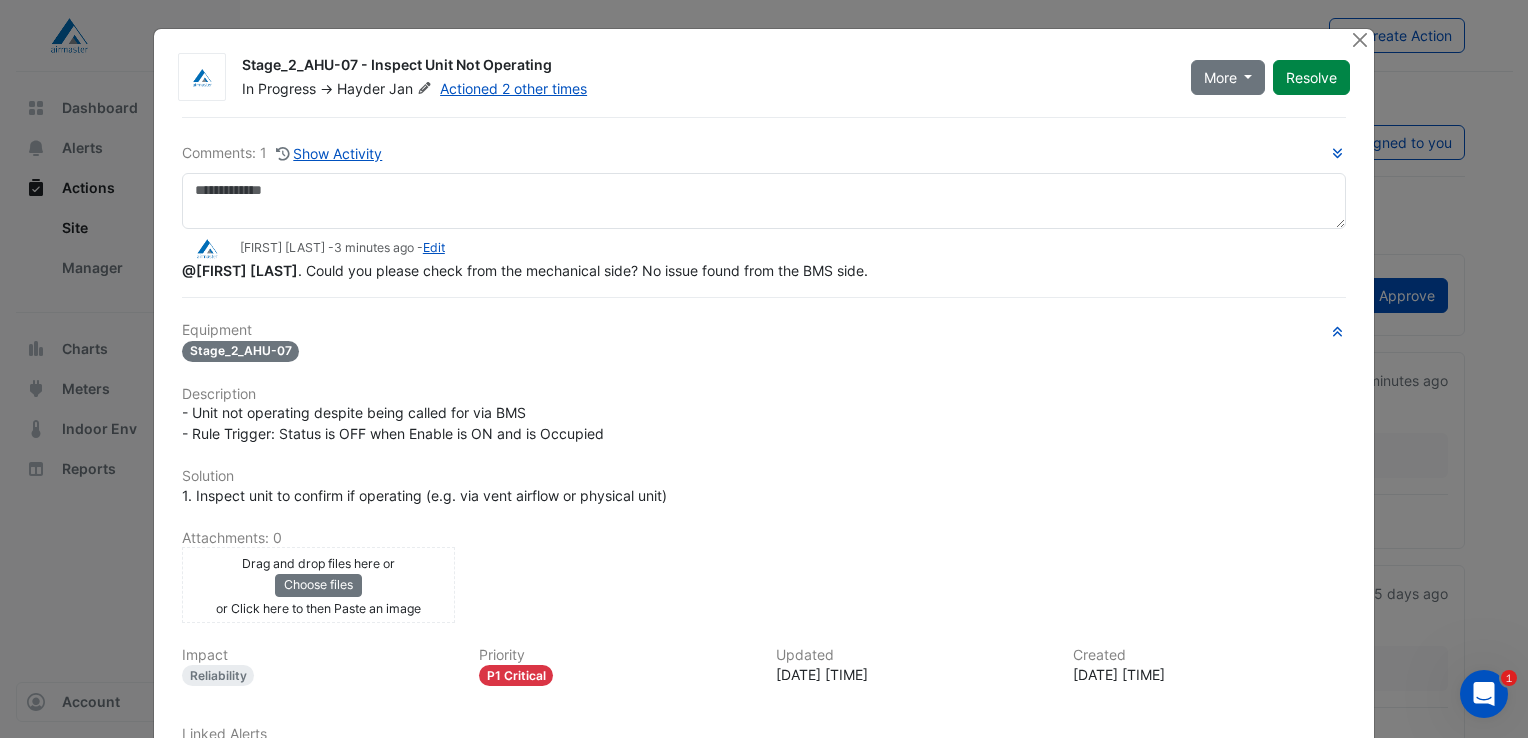 click on "Impact
Reliability
Priority
P1 Critical
Updated
2025-08-04 14:52:23
Created
2025-08-04 14:43:36" 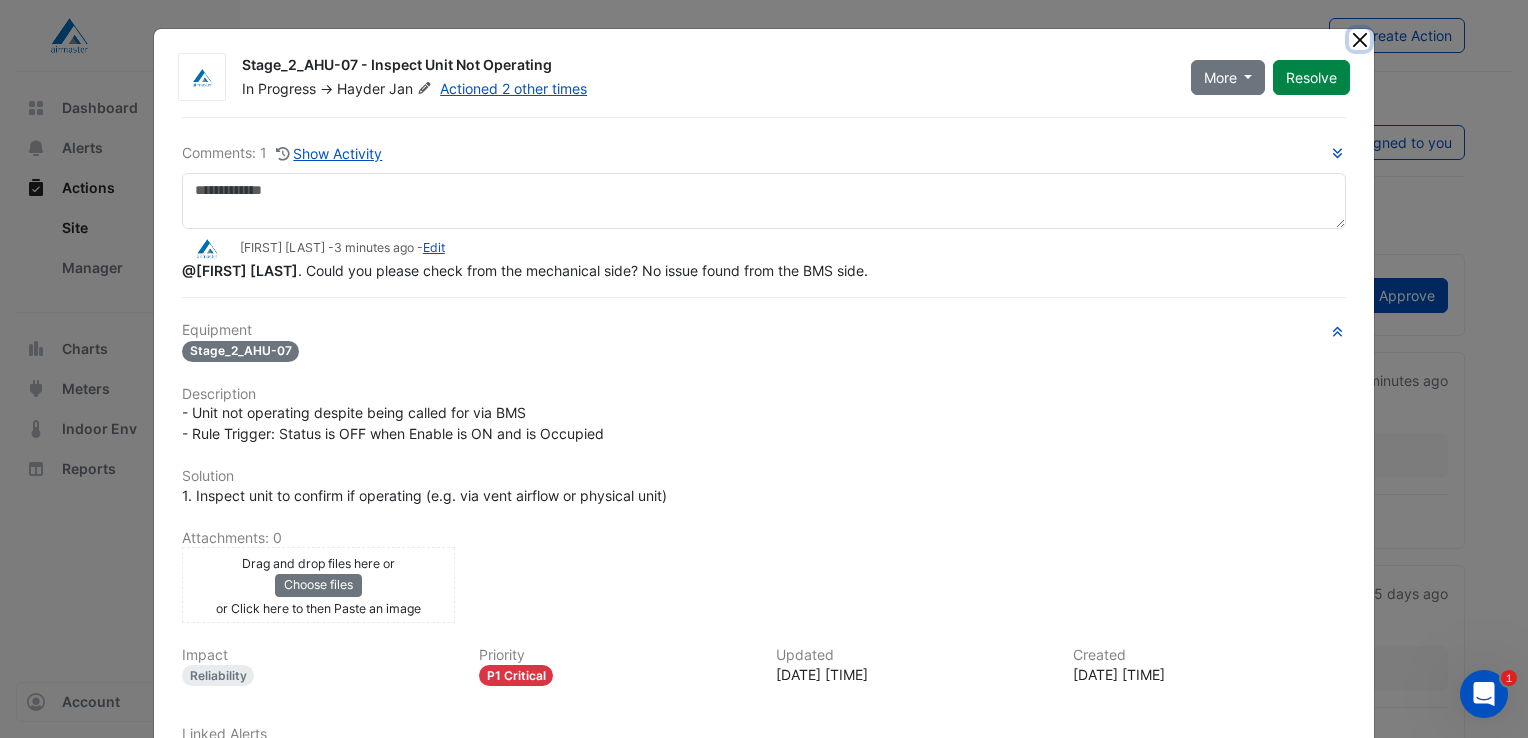 click 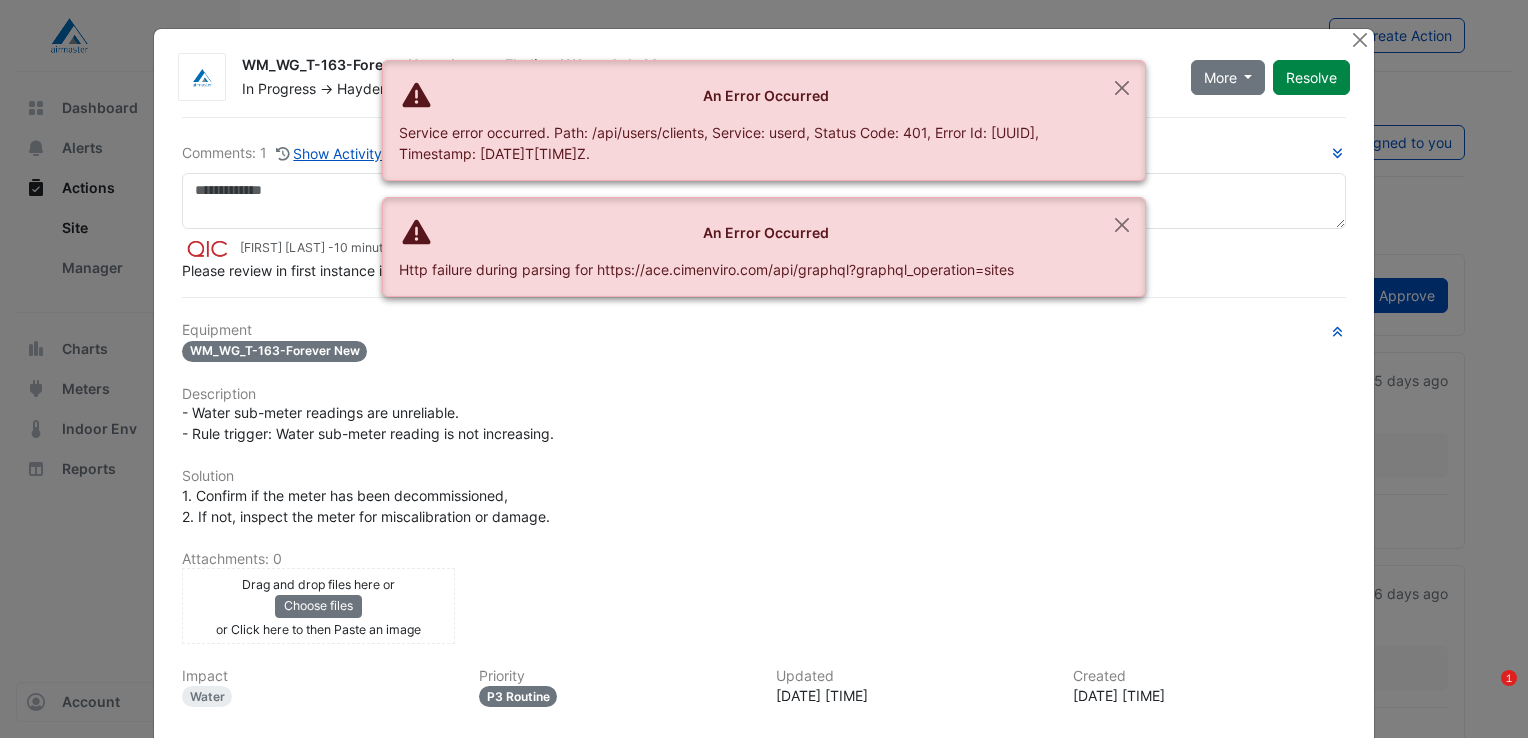 scroll, scrollTop: 0, scrollLeft: 0, axis: both 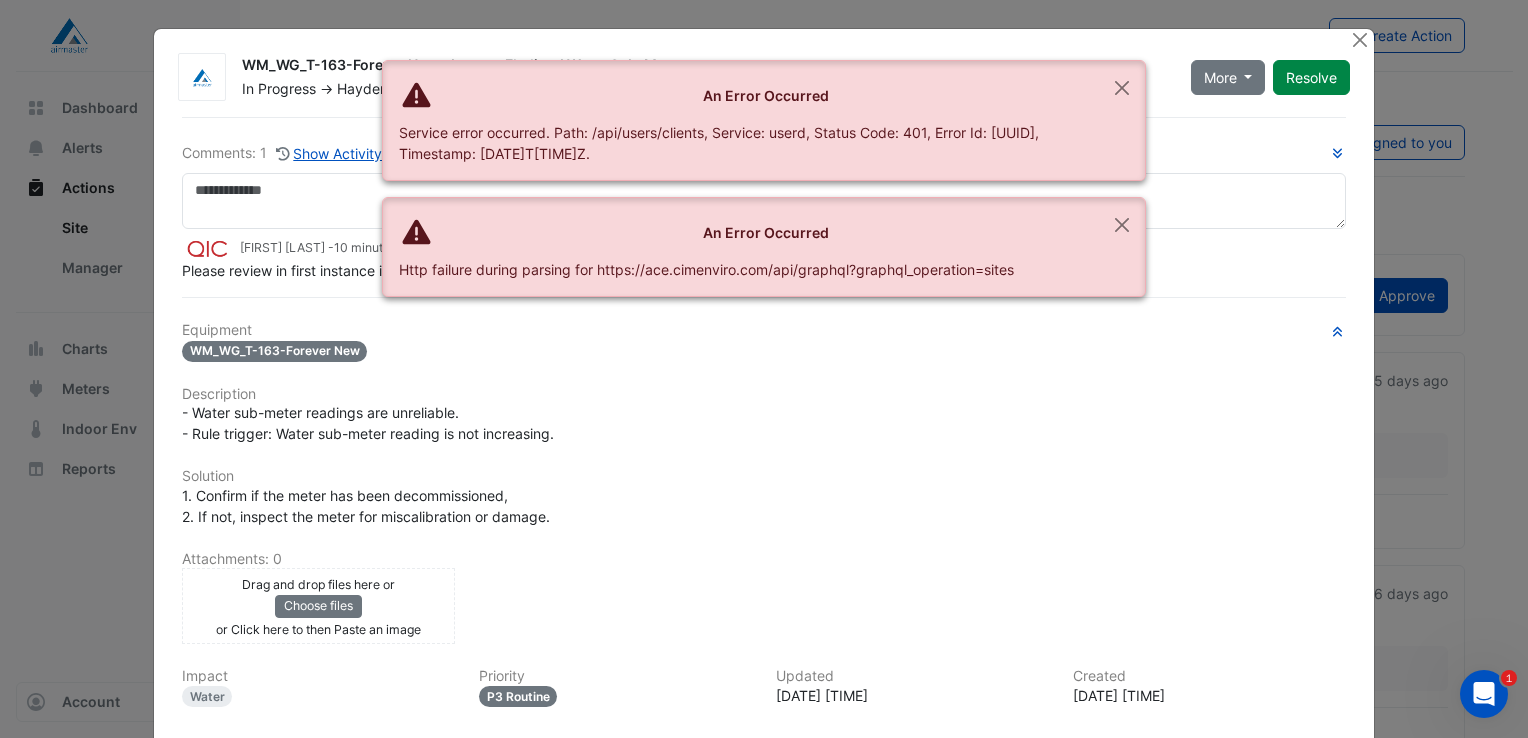 click on "Equipment
WM_WG_T-163-Forever New
Description
- Water sub-meter readings are unreliable.
- Rule trigger: Water sub-meter reading is not increasing.
Solution
1. Confirm if the meter has been decommissioned,
2. If not, inspect the meter for miscalibration or damage.
Attachments: 0
Drag and drop files here or
Choose files
or Click here to then Paste an image
upload" 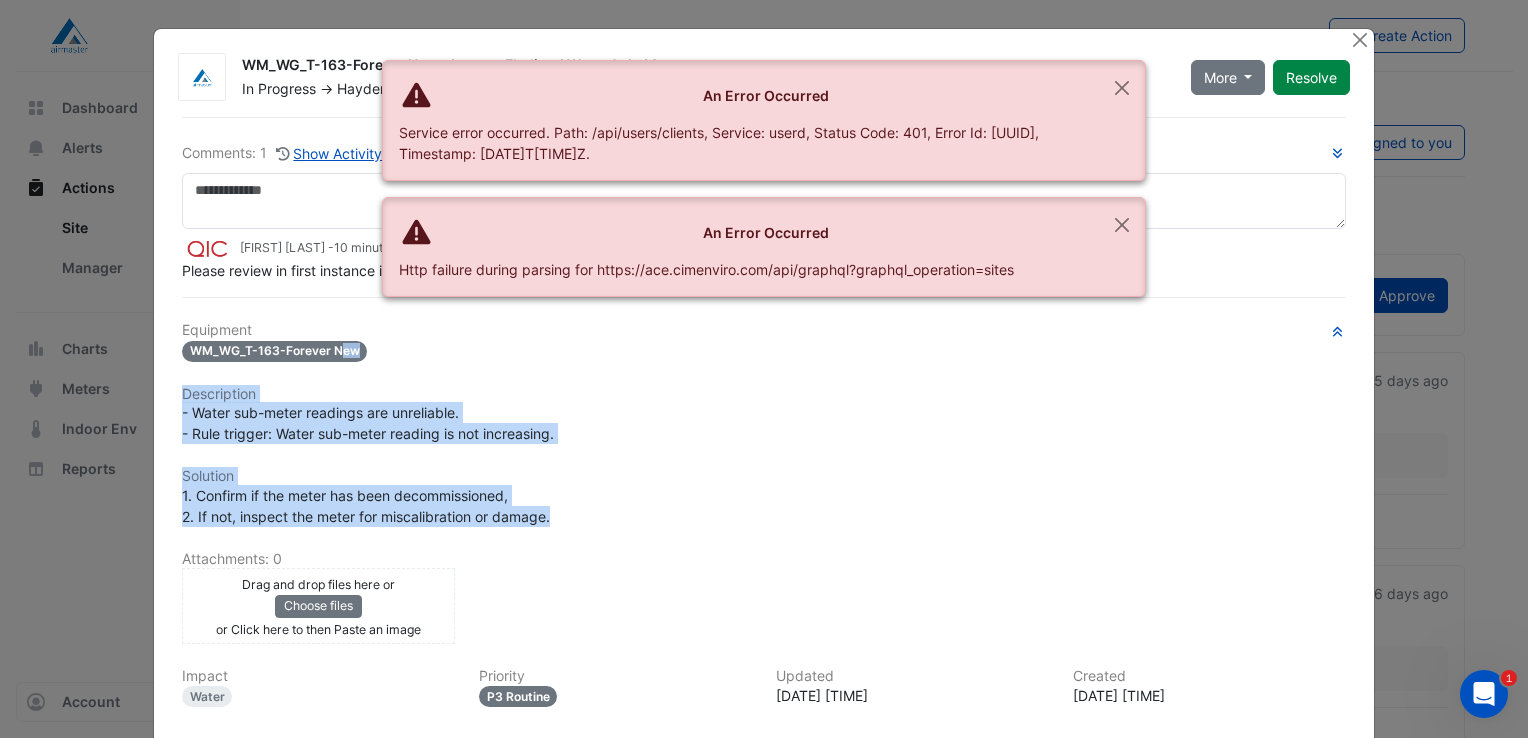 drag, startPoint x: 165, startPoint y: 345, endPoint x: 544, endPoint y: 515, distance: 415.38055 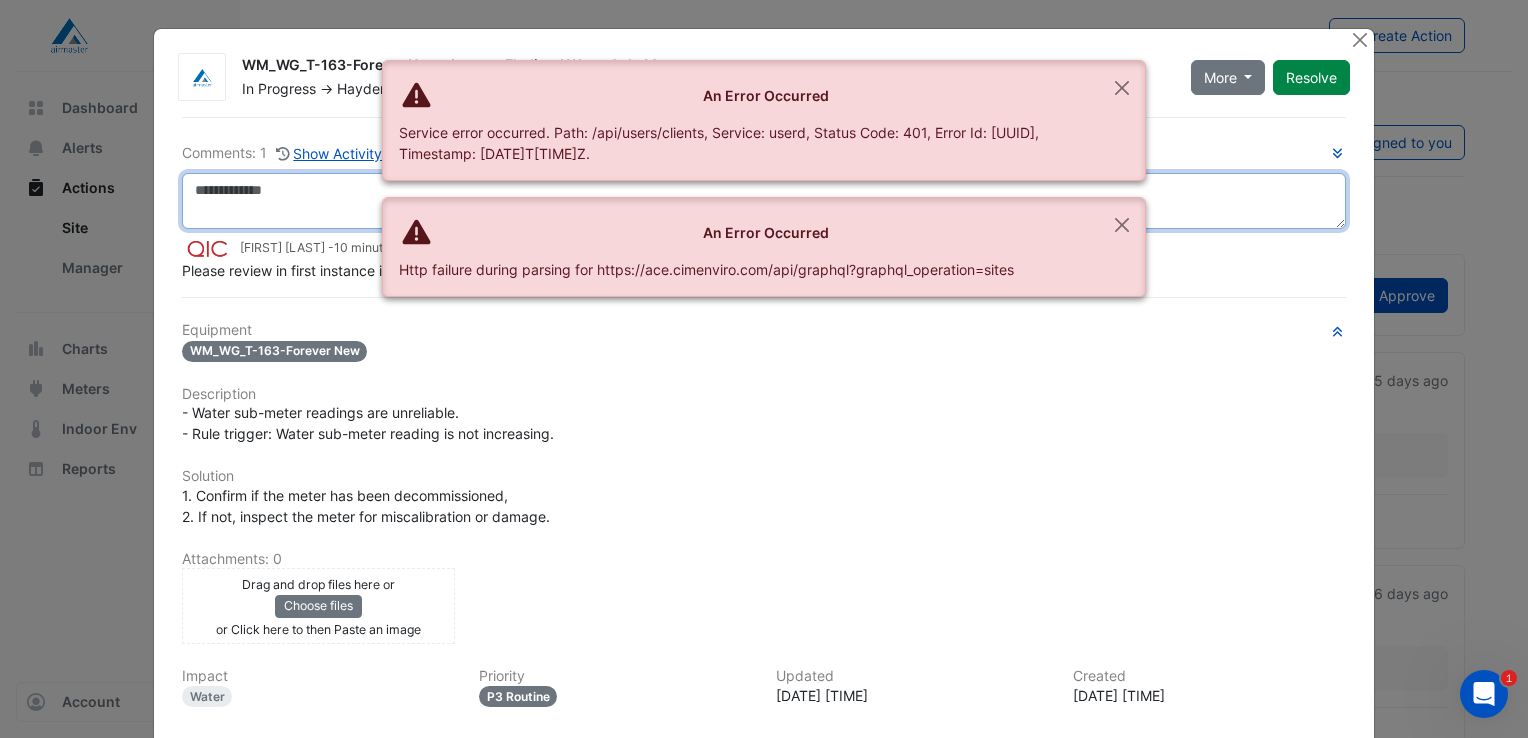 click at bounding box center (764, 201) 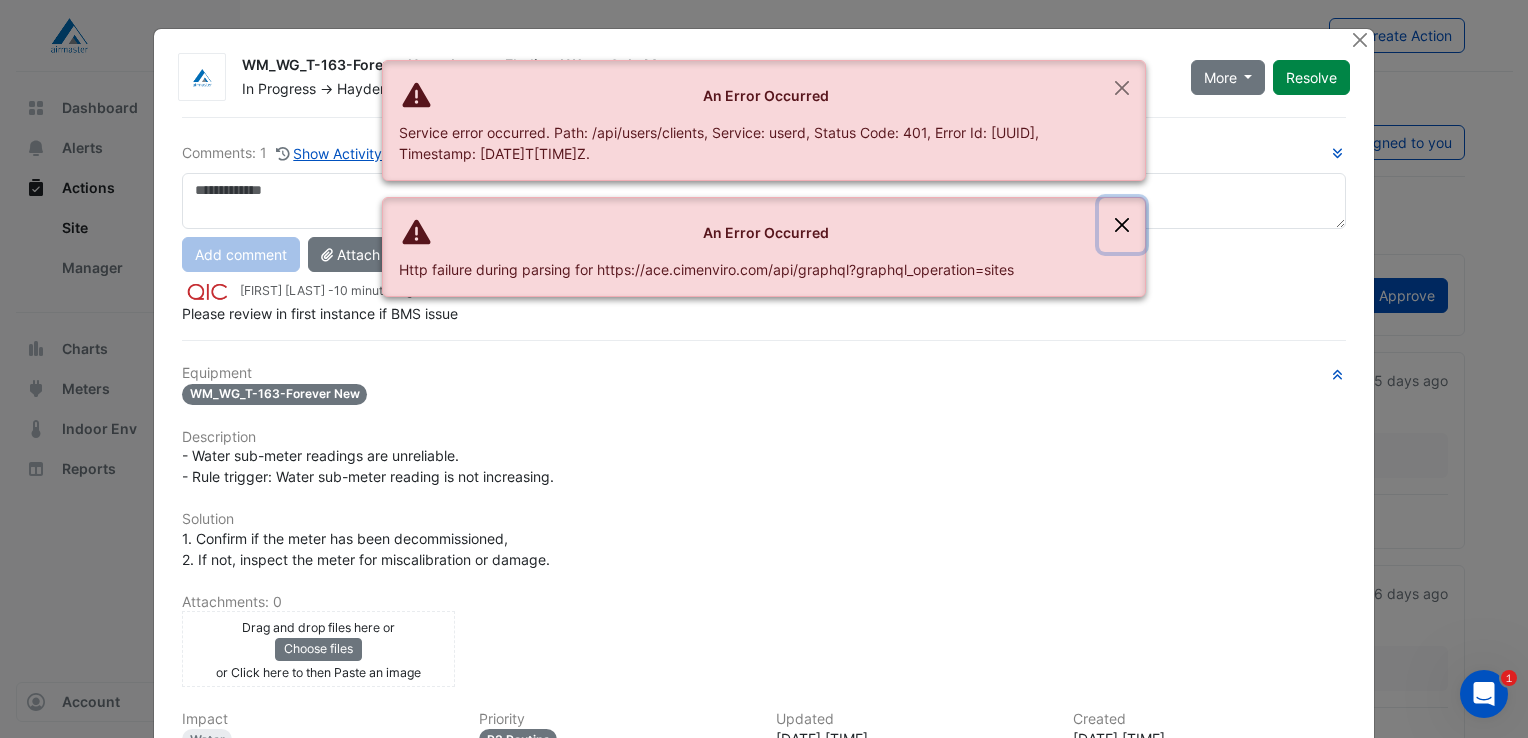 click 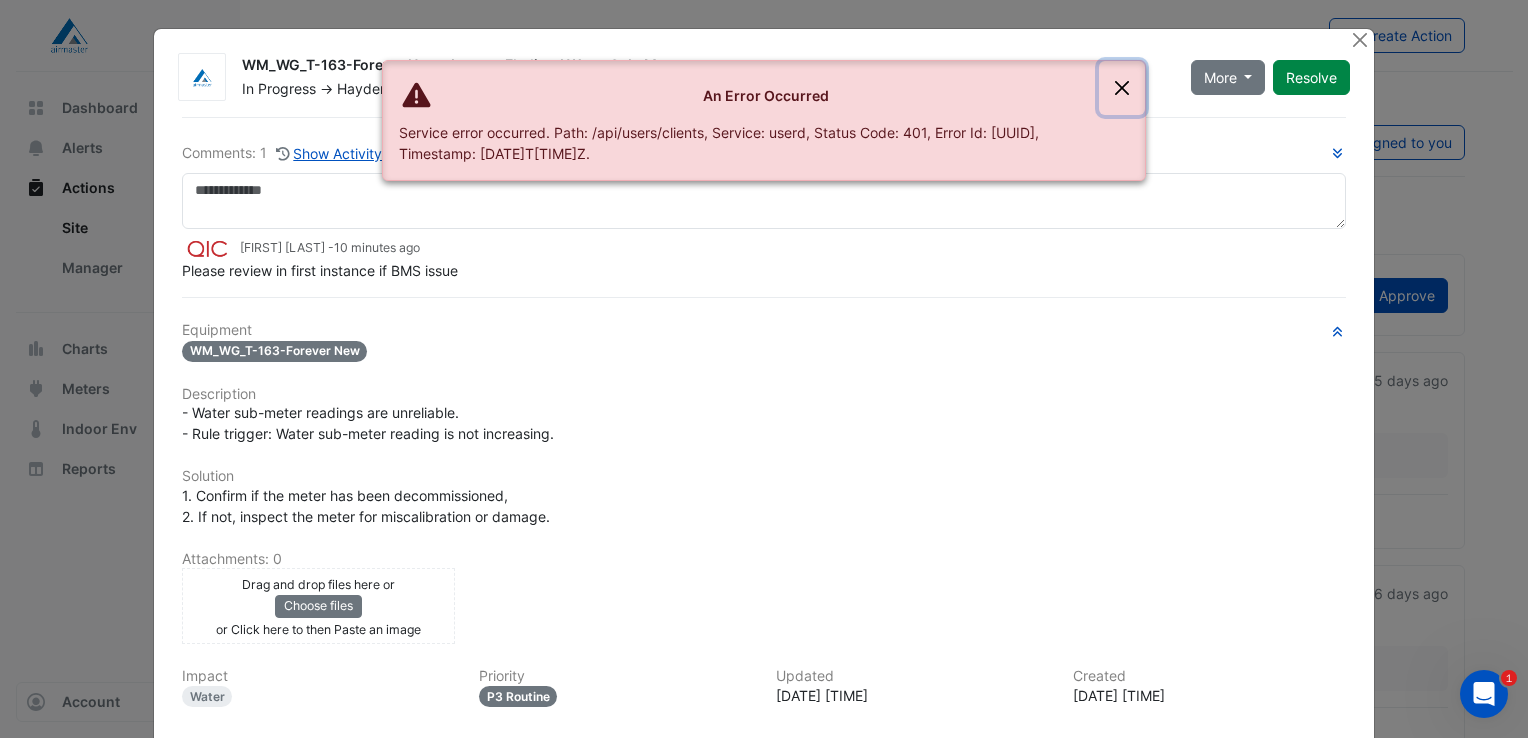 click 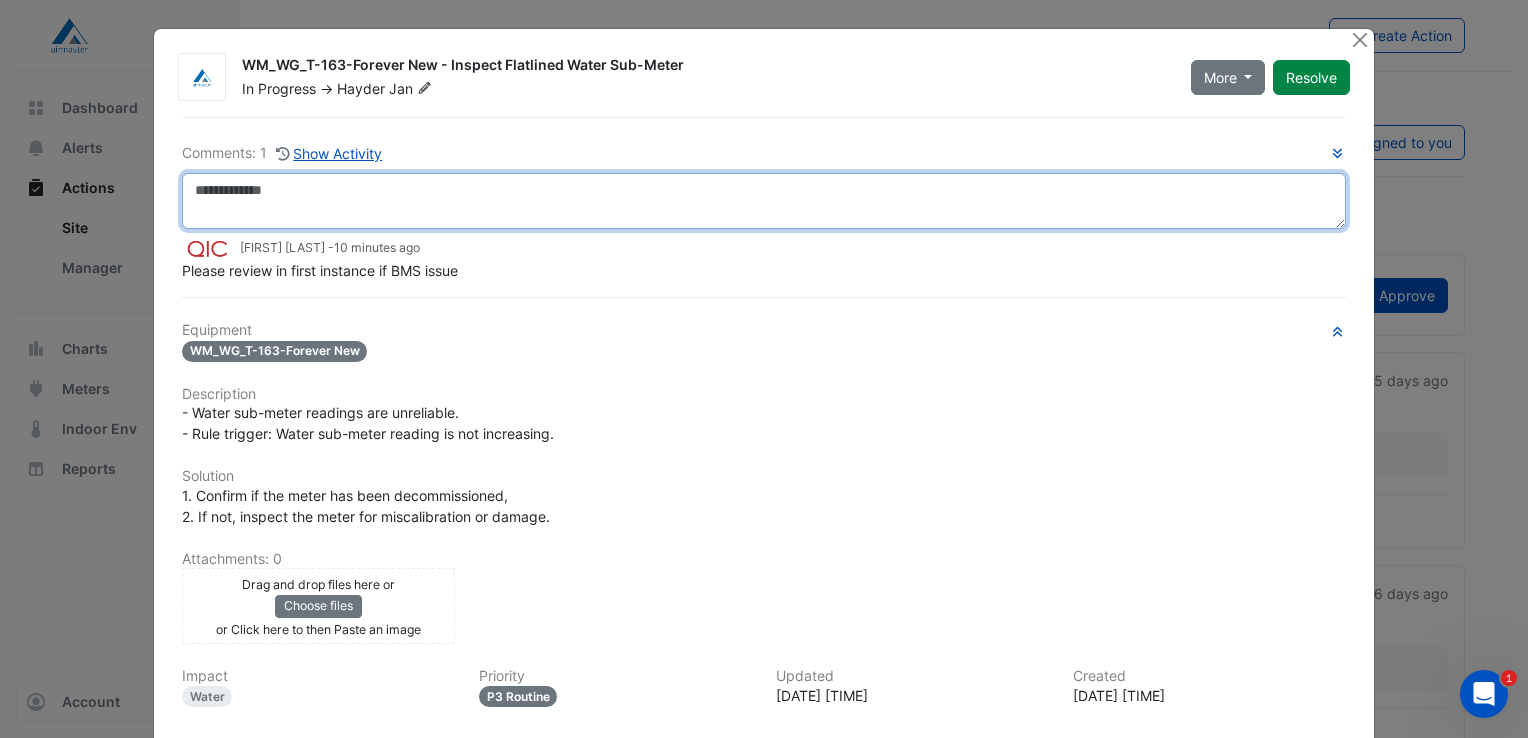 click at bounding box center [764, 201] 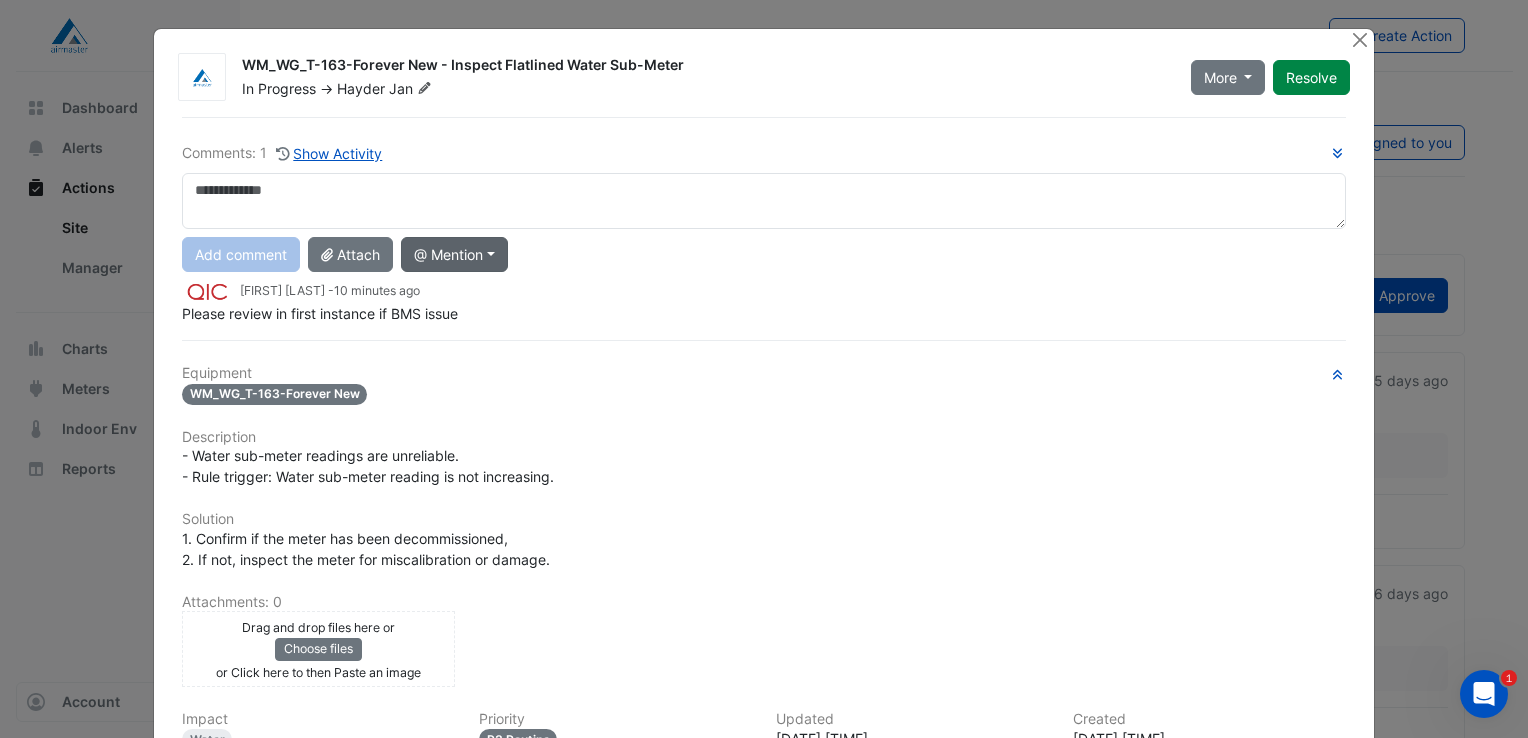 click on "@ Mention" 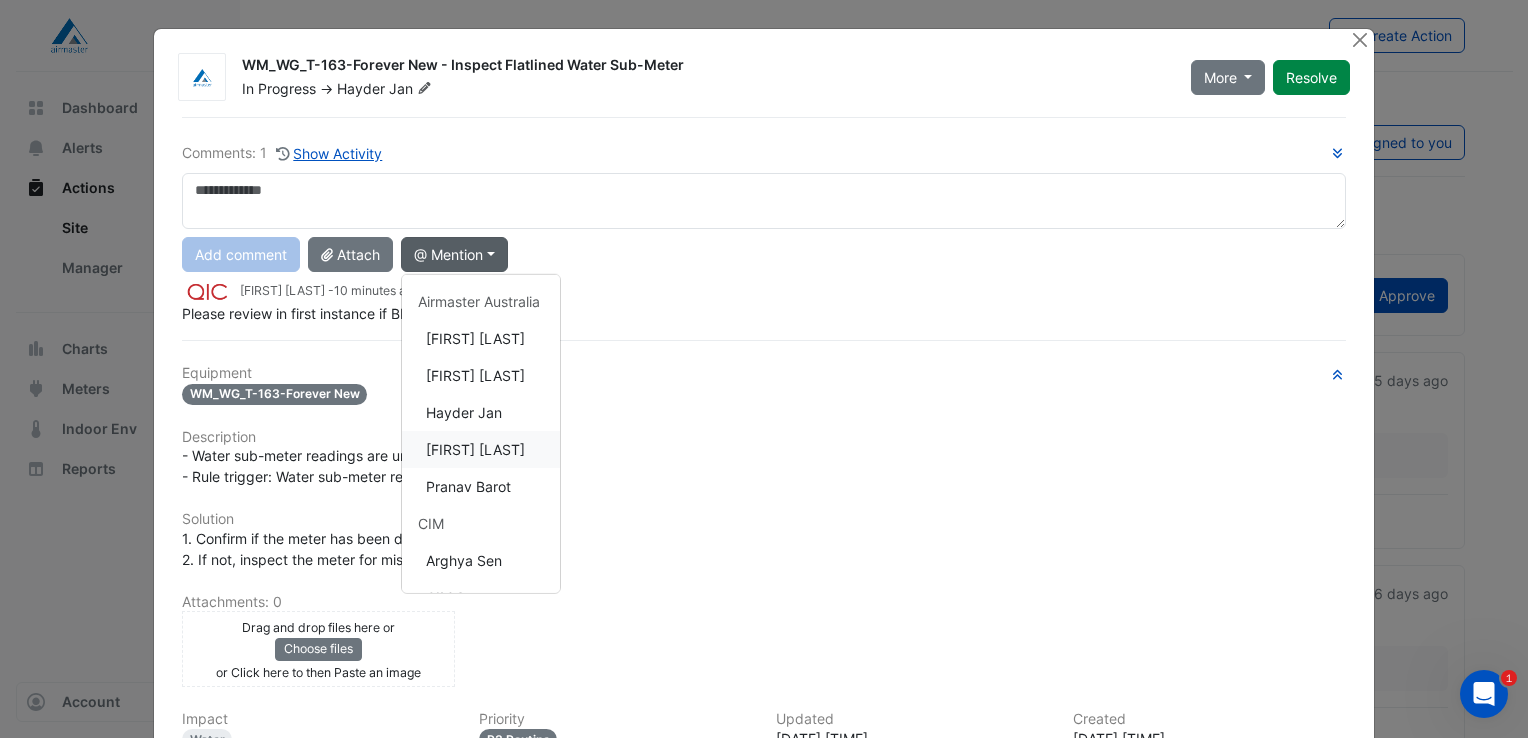 click on "[FIRST] [LAST]" 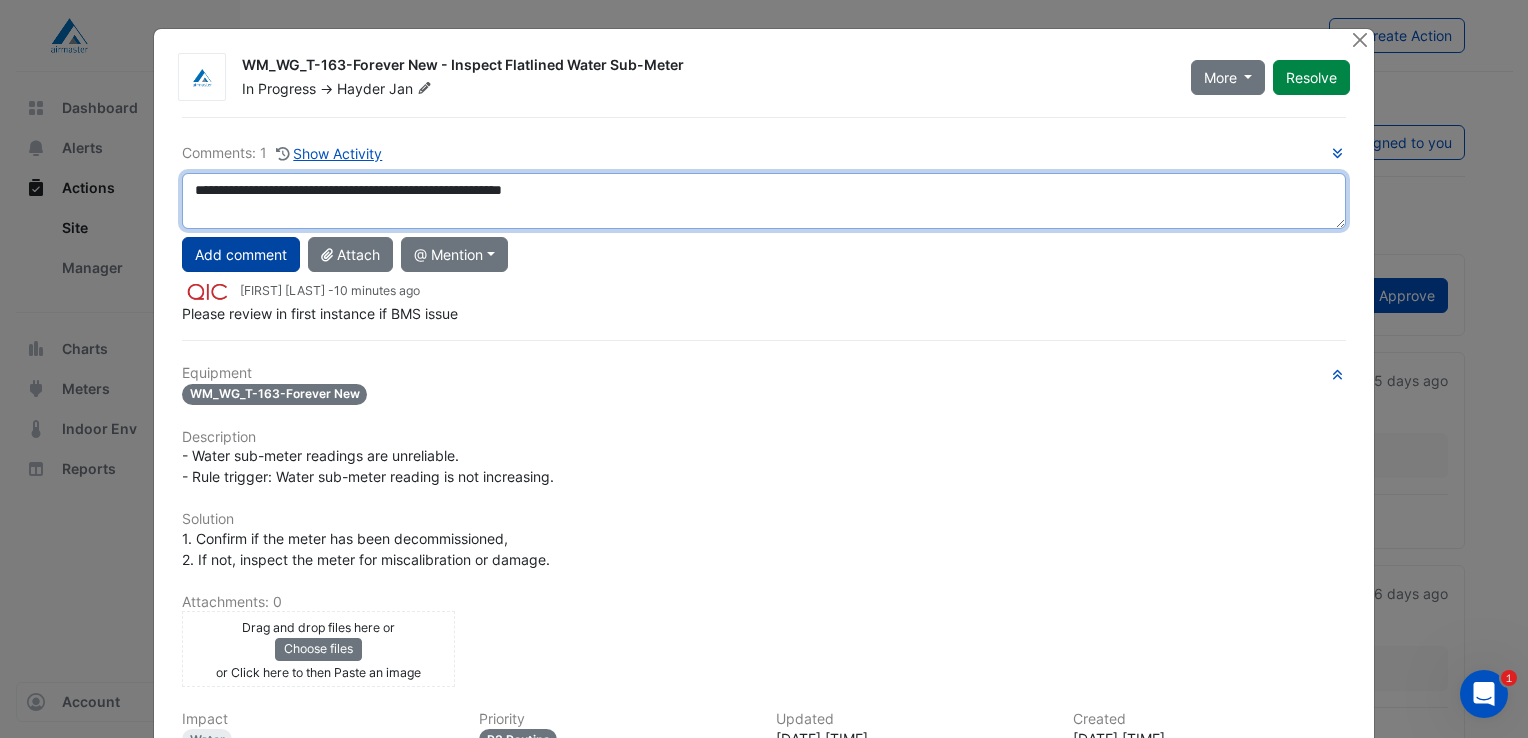 type on "**********" 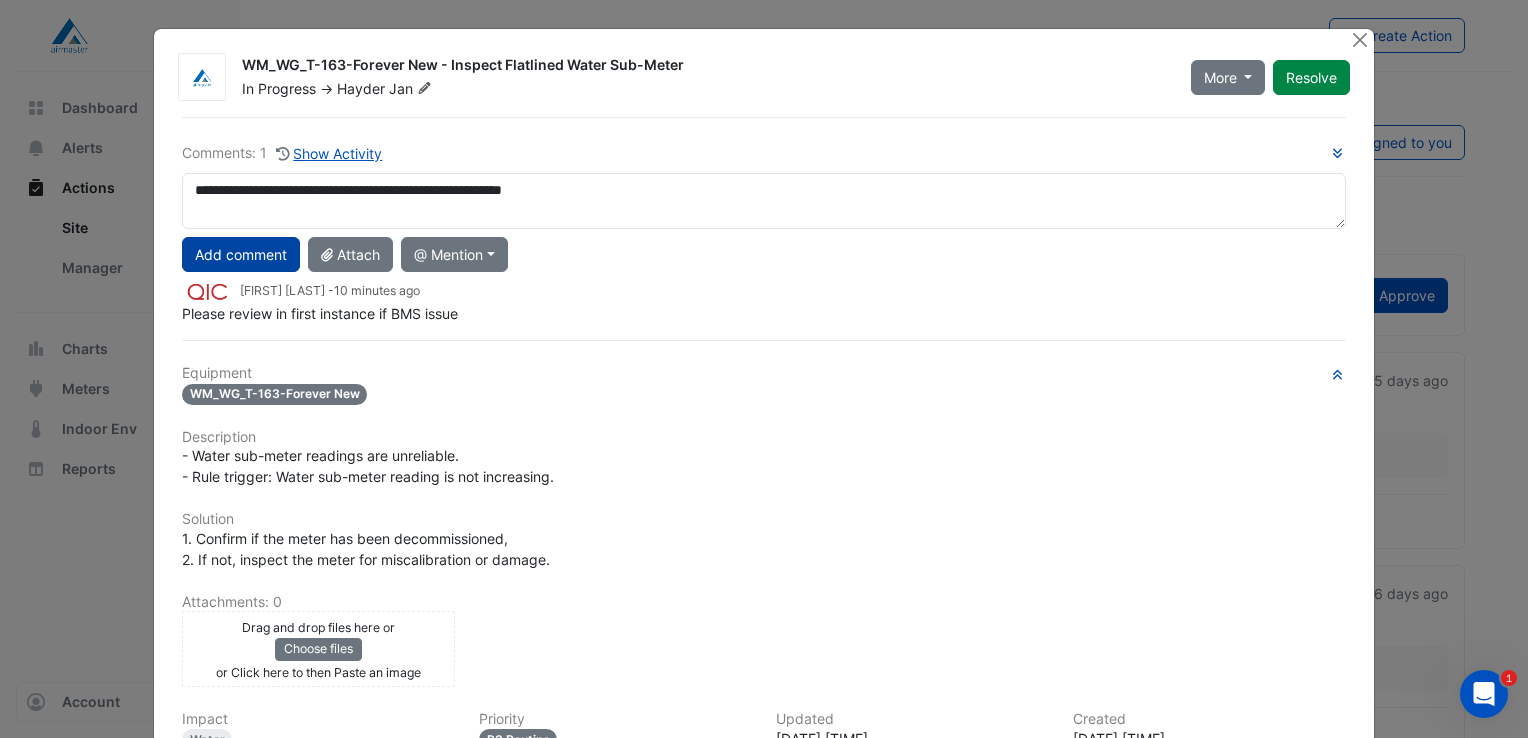 click on "Add comment" 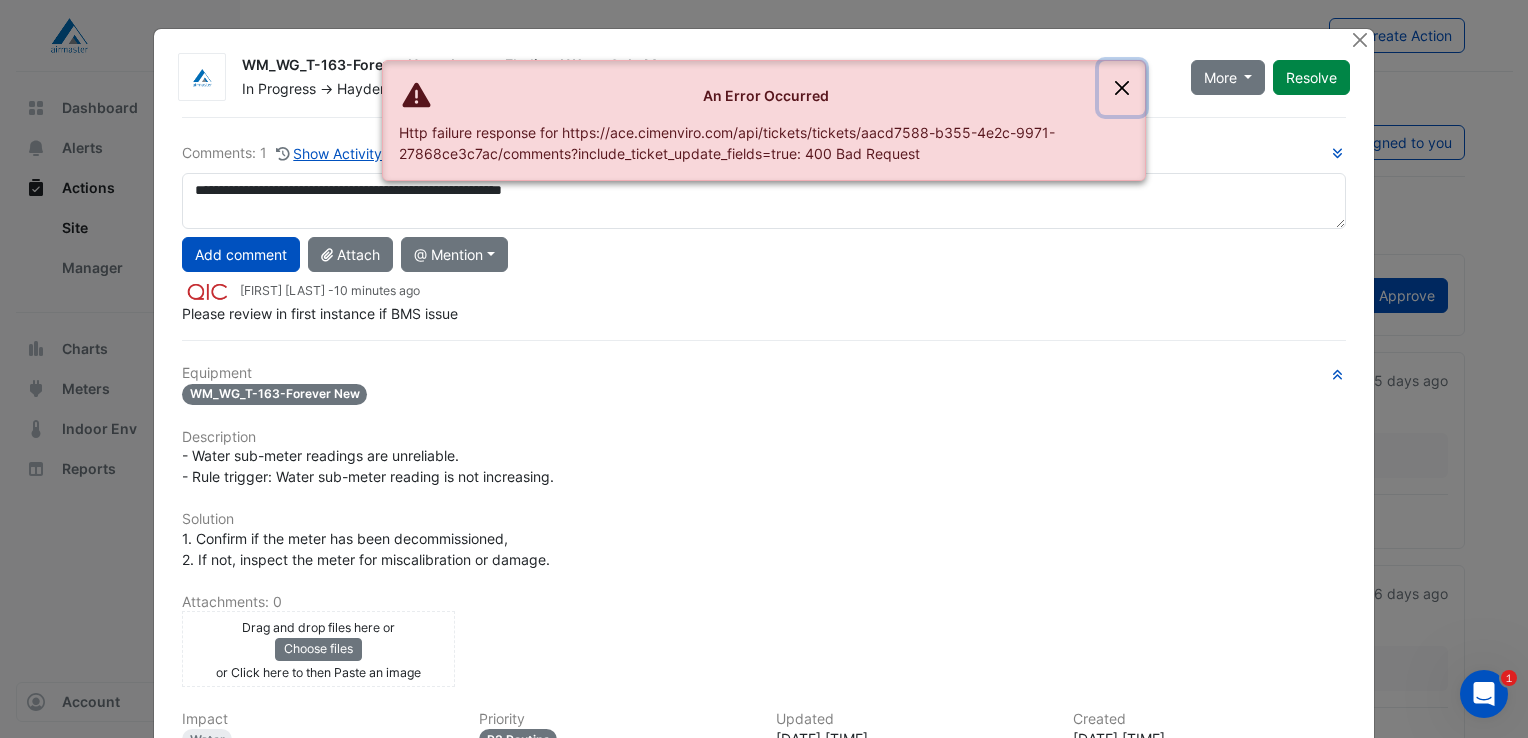 click 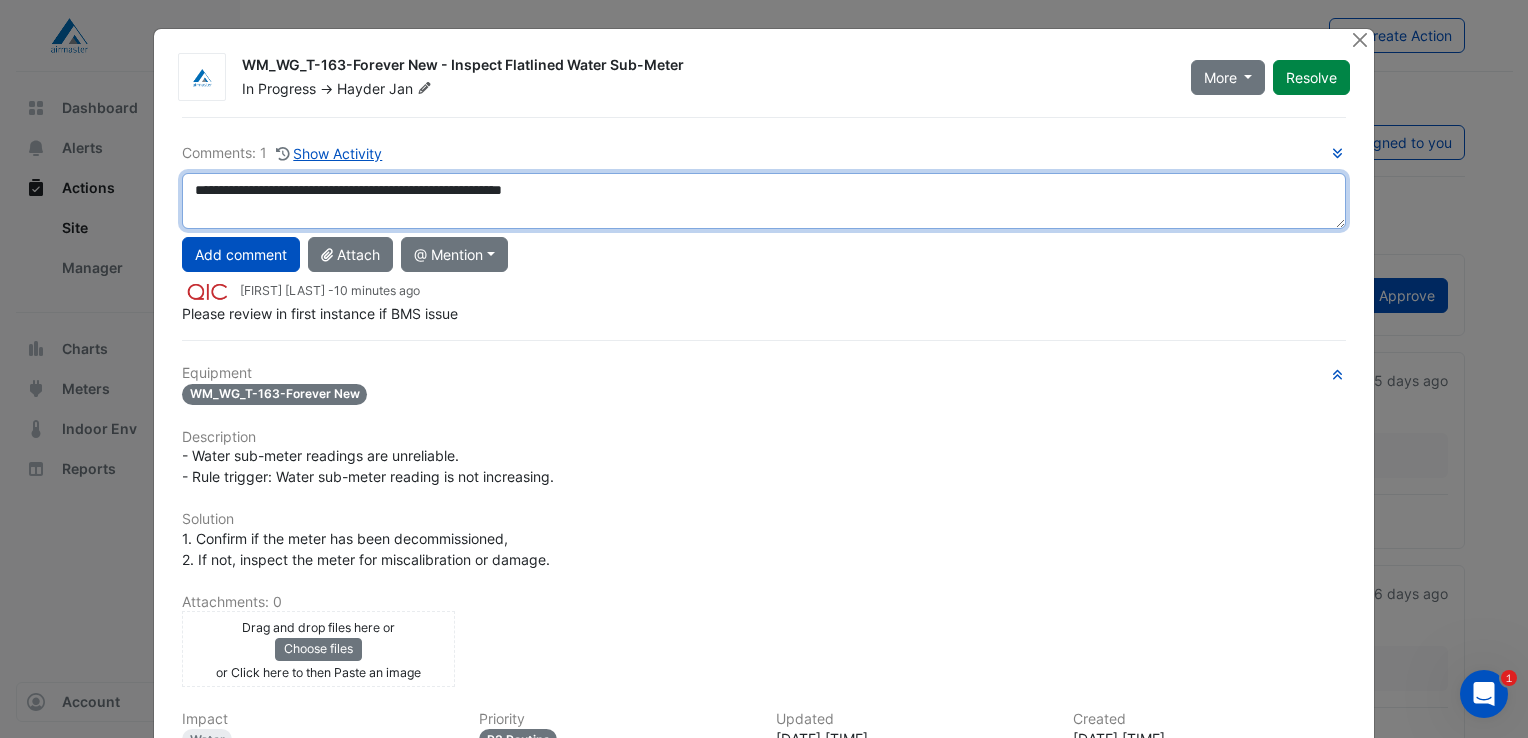drag, startPoint x: 616, startPoint y: 186, endPoint x: 412, endPoint y: 187, distance: 204.00246 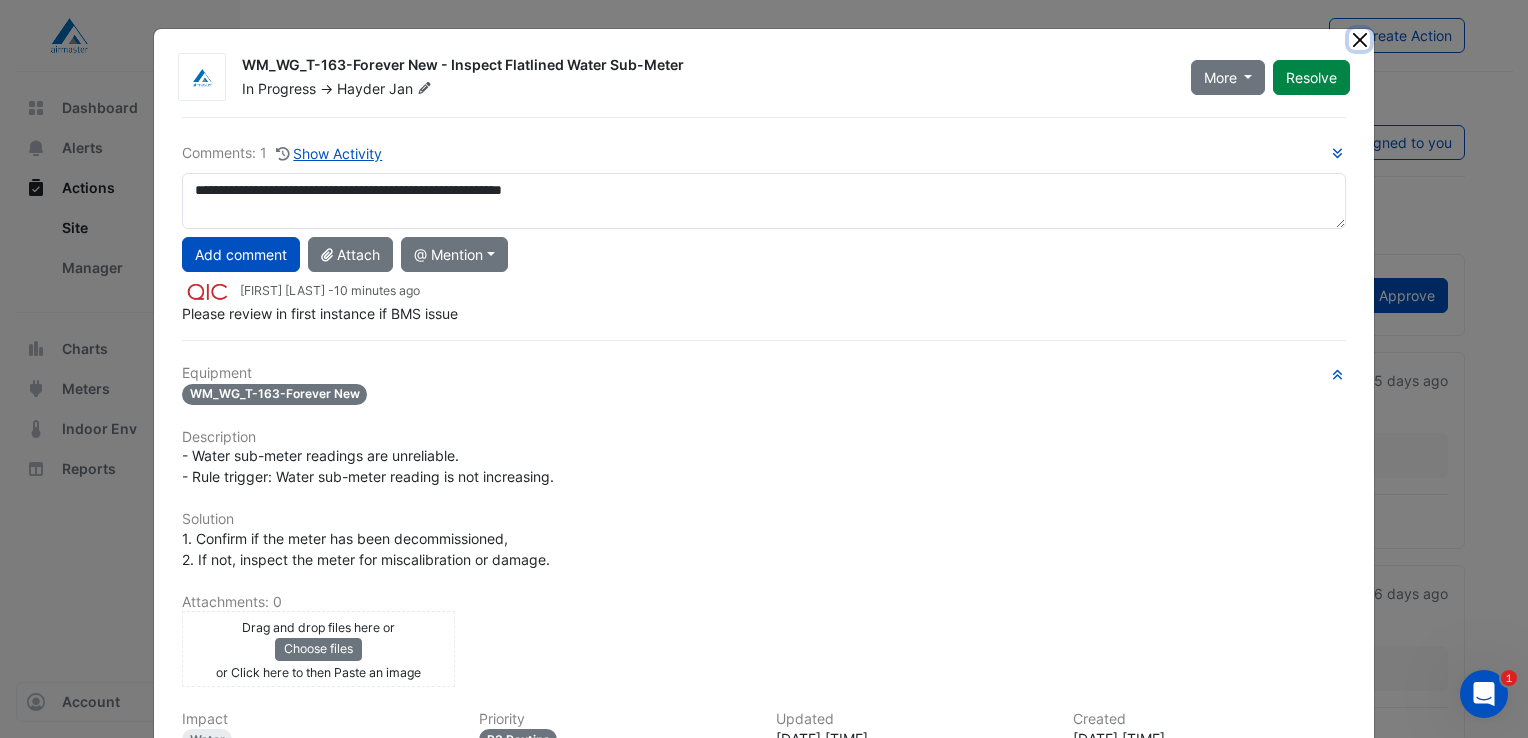 click 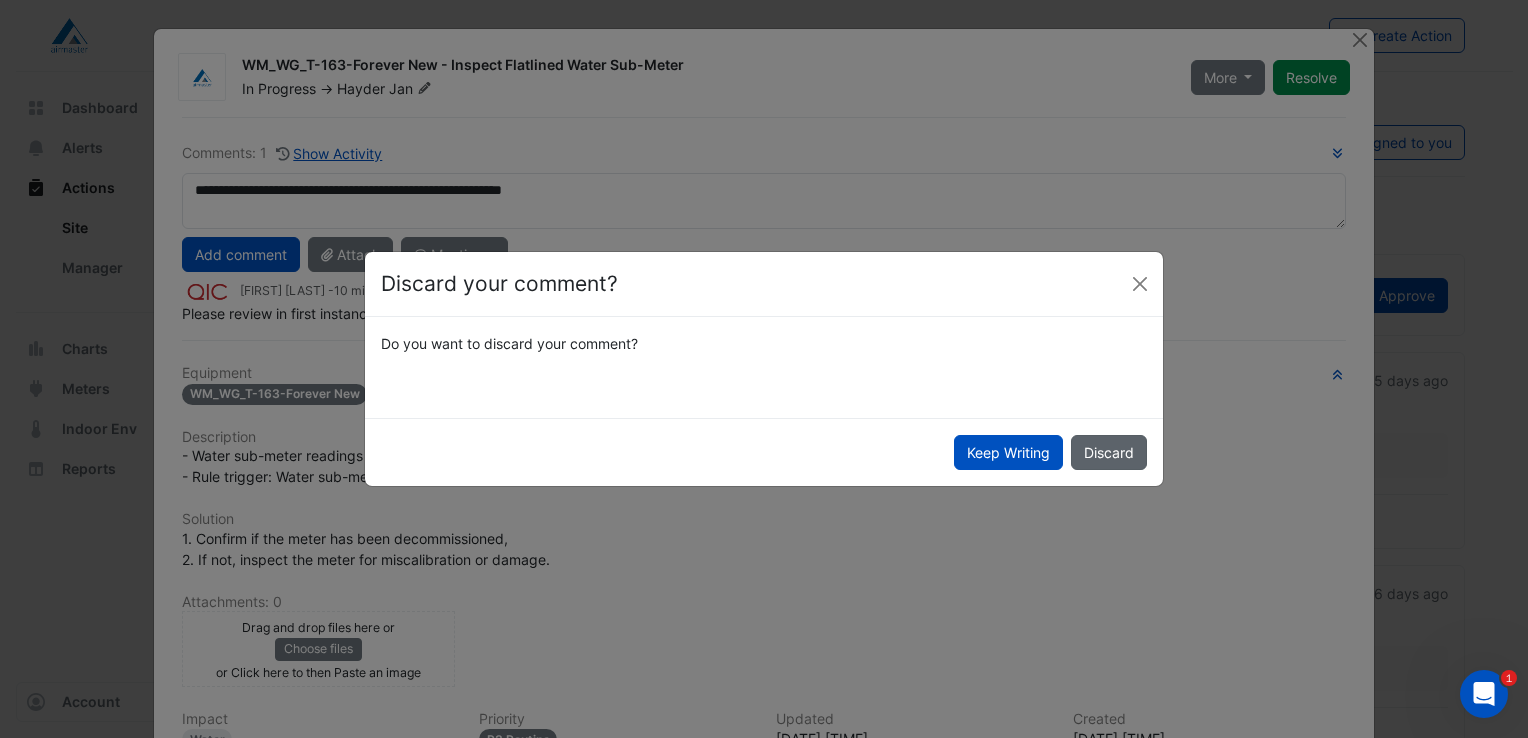 click on "Discard" 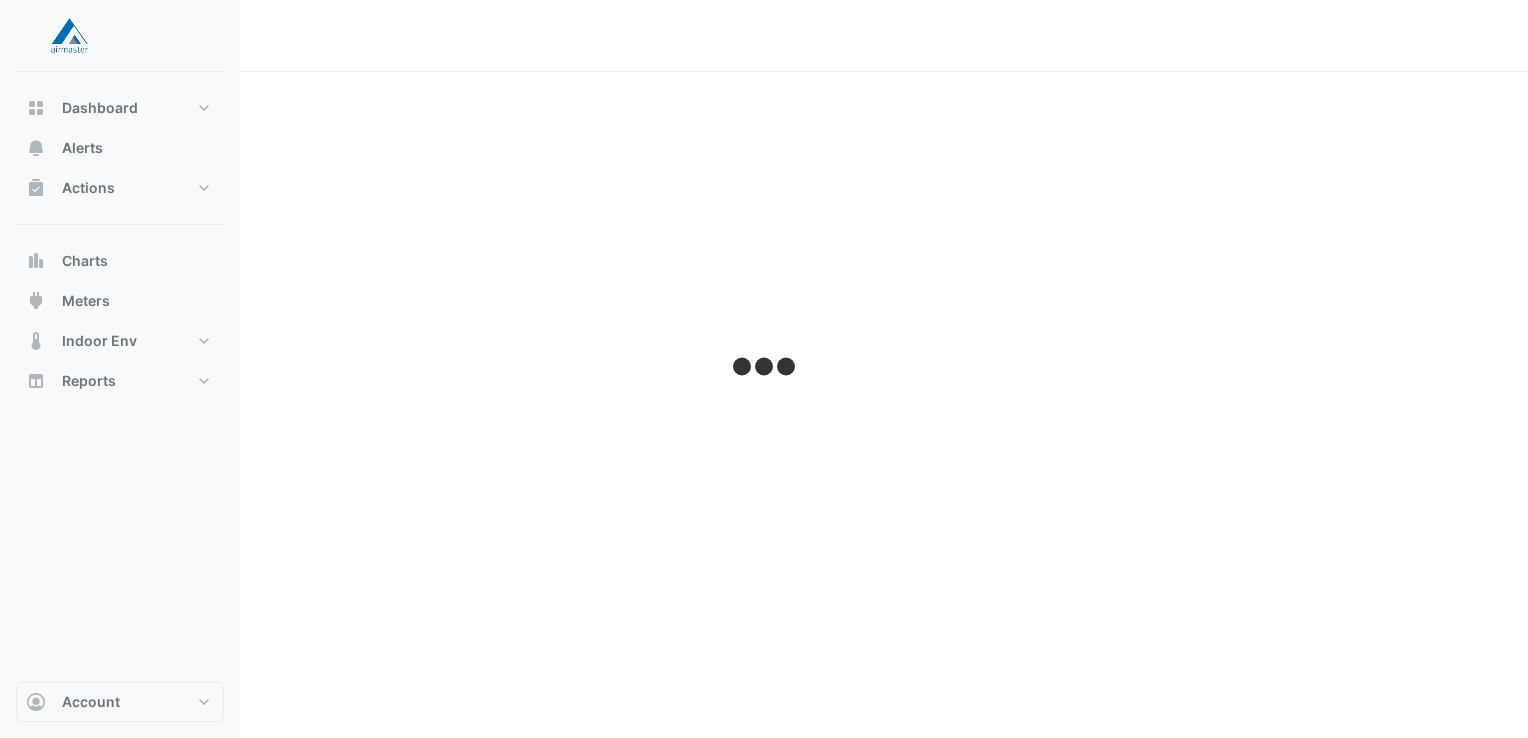 scroll, scrollTop: 0, scrollLeft: 0, axis: both 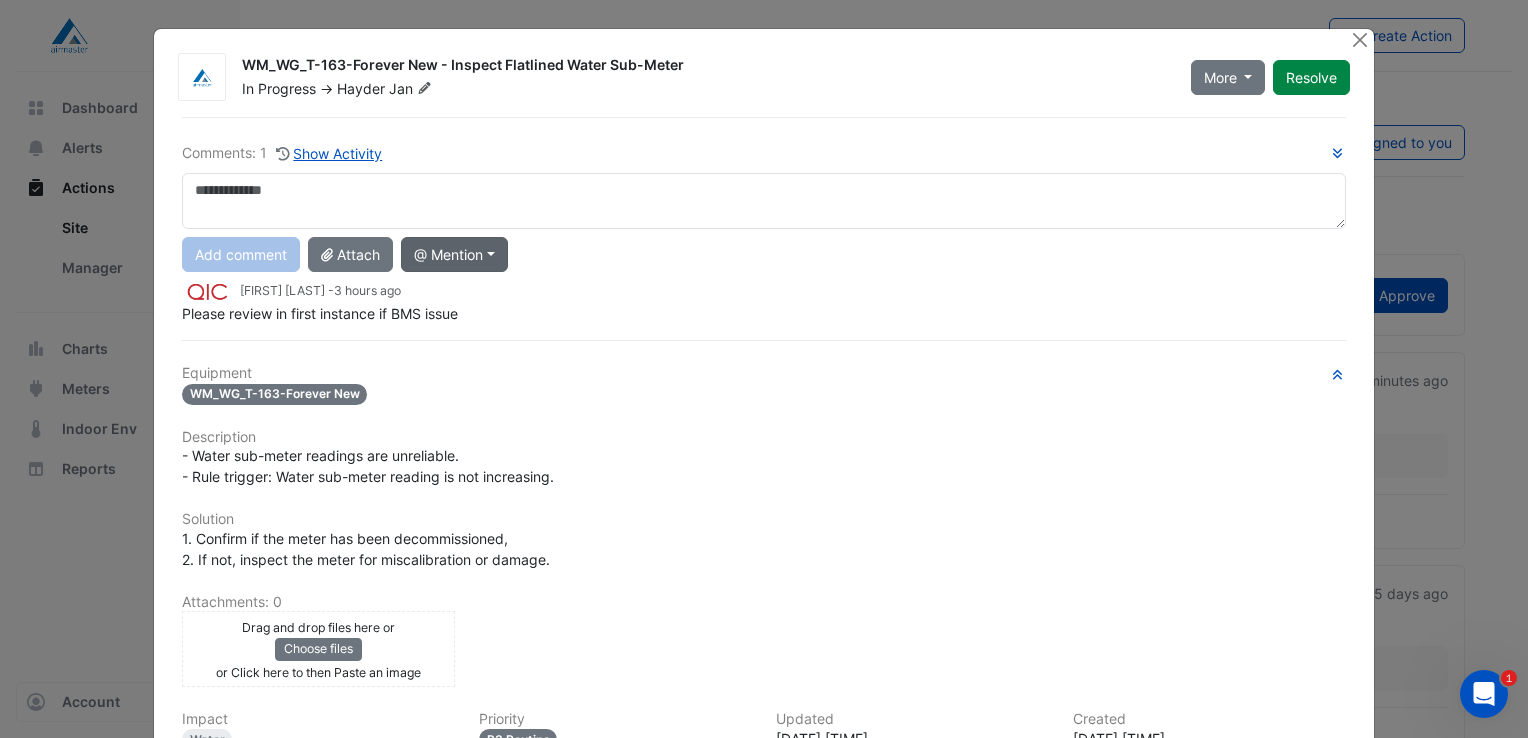 click on "@ Mention" 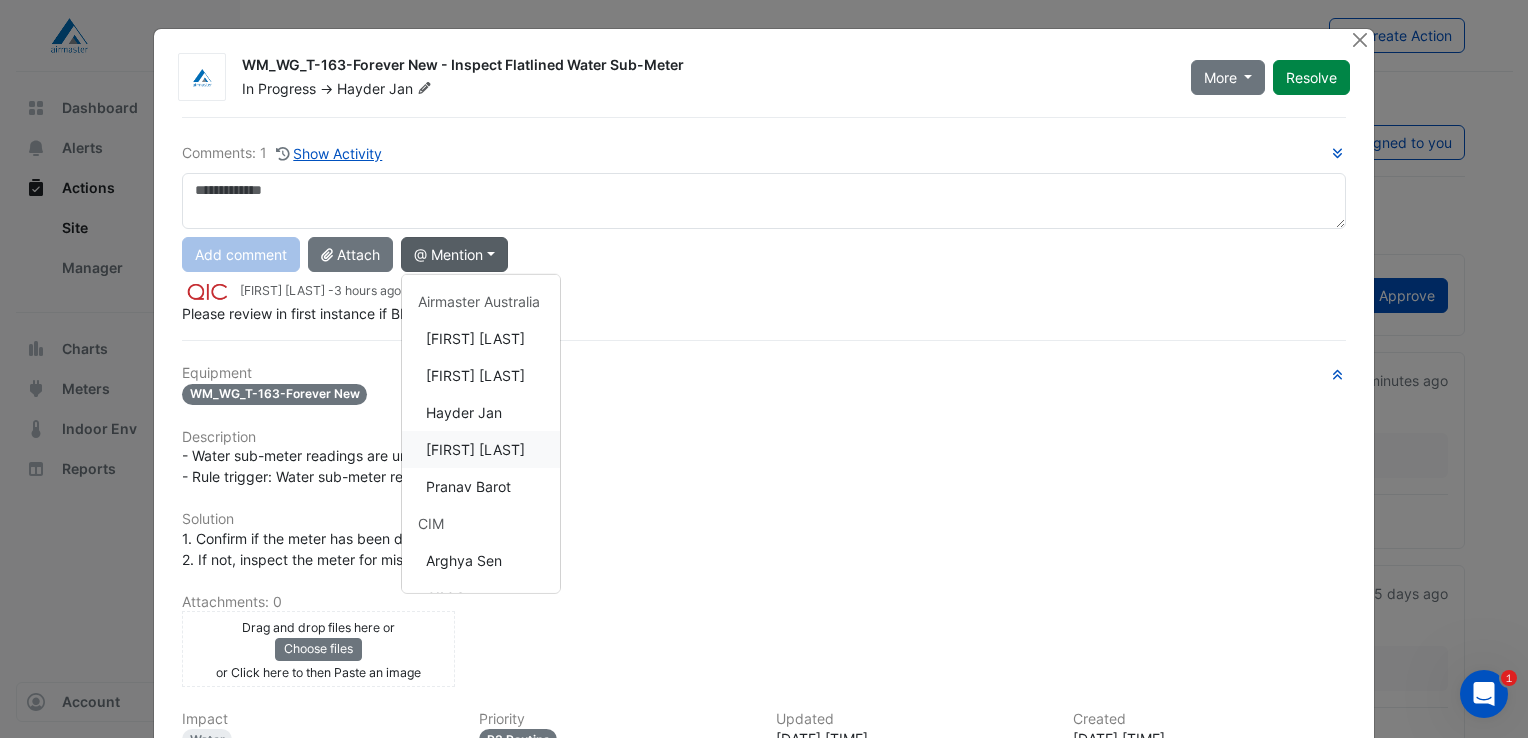 click on "[FIRST] [LAST]" 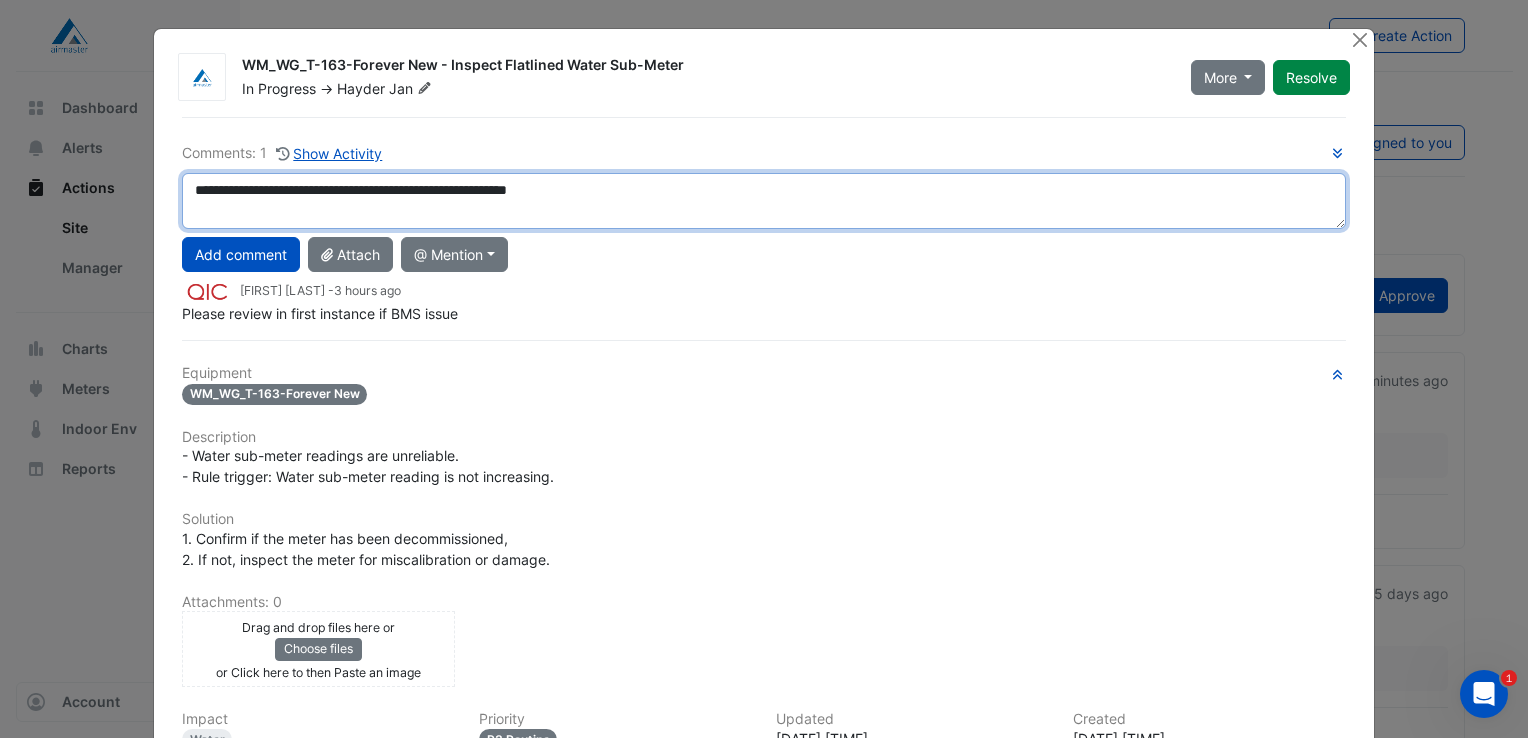 drag, startPoint x: 615, startPoint y: 189, endPoint x: 179, endPoint y: 181, distance: 436.0734 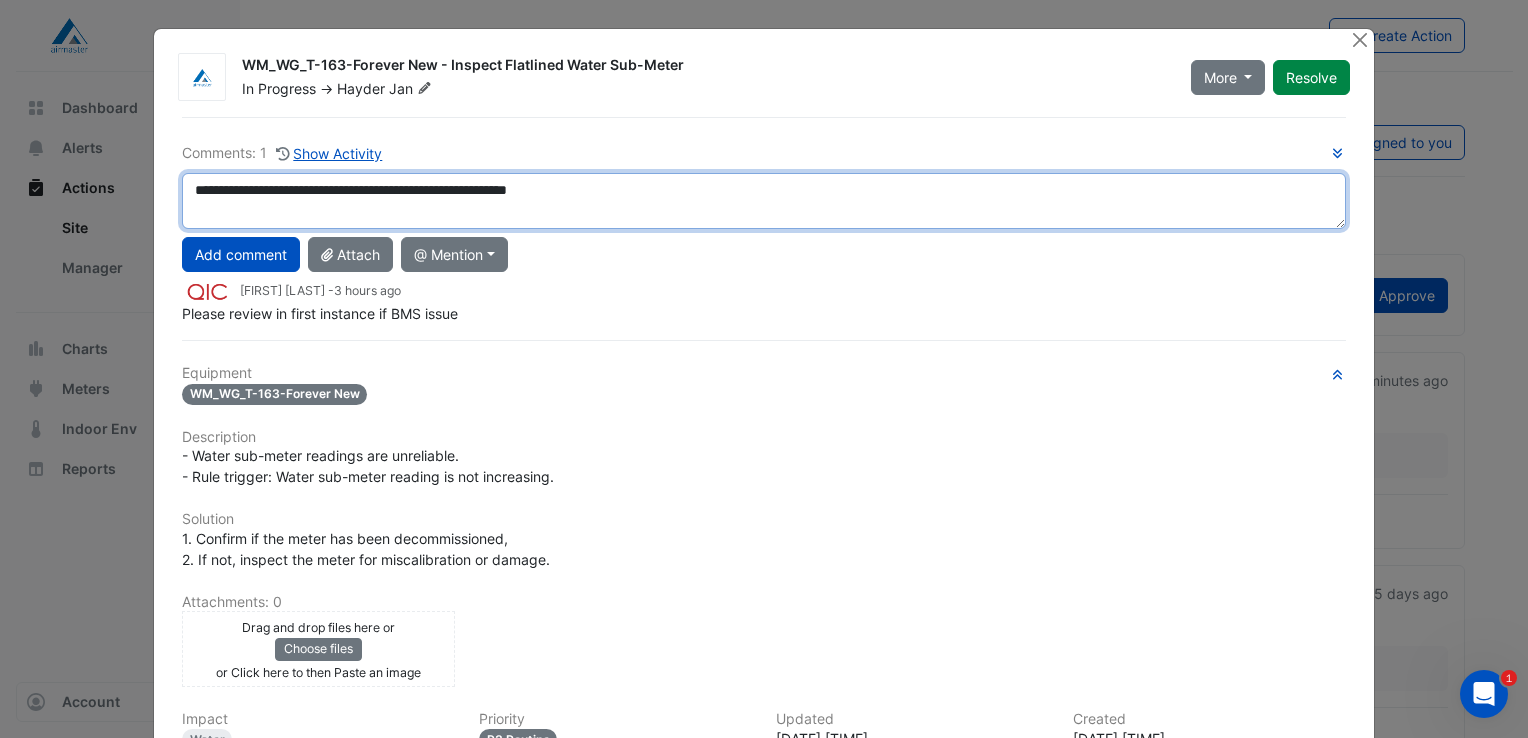 type on "**********" 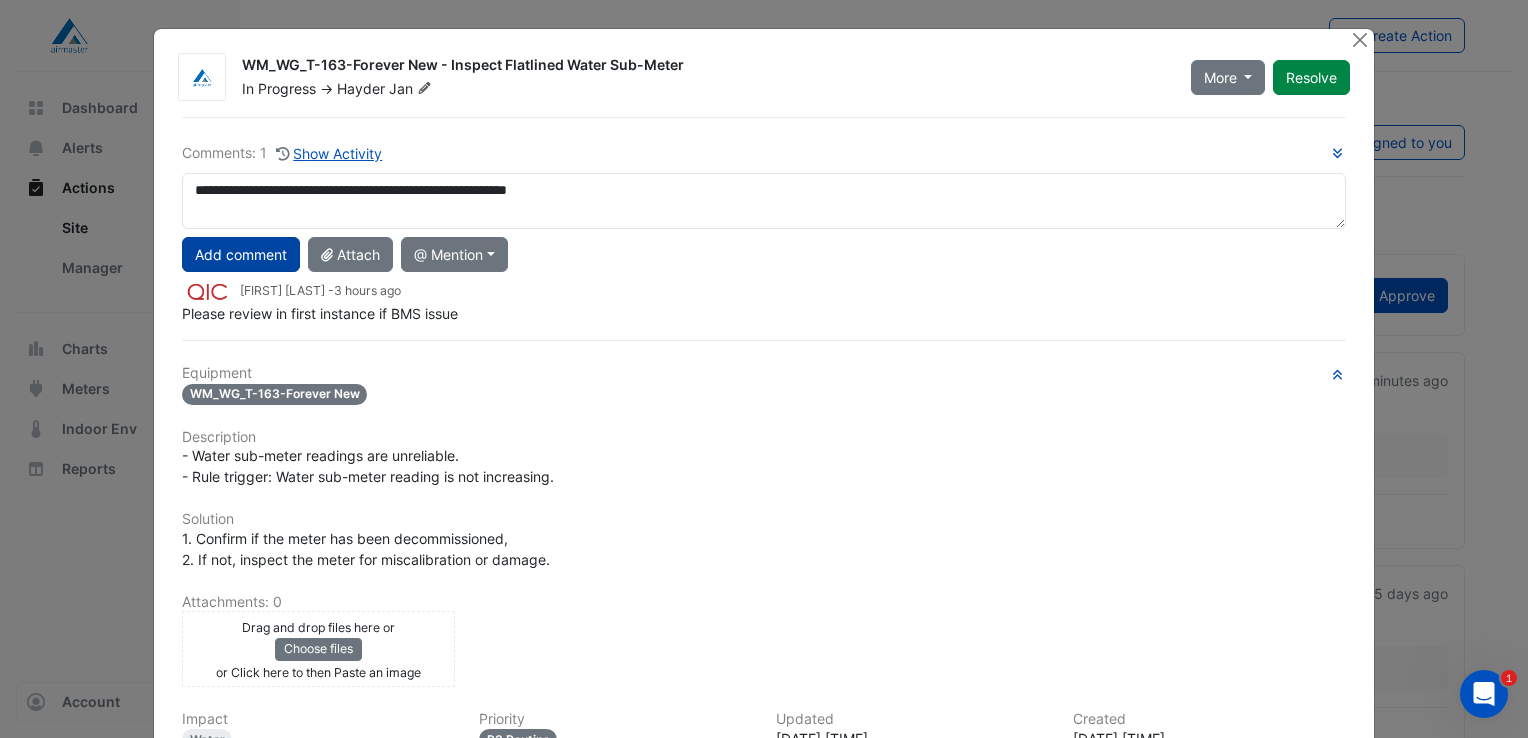click on "Add comment" 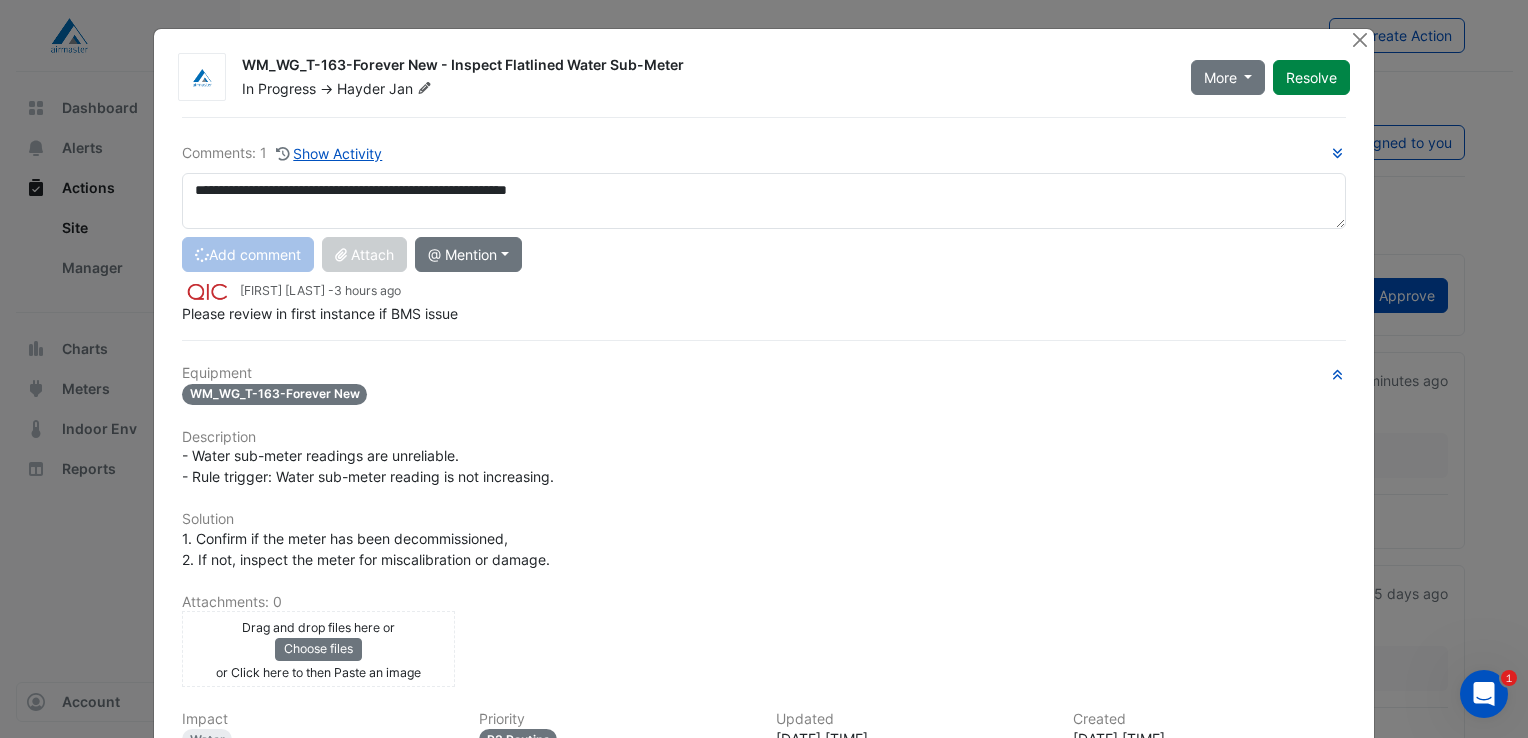 type 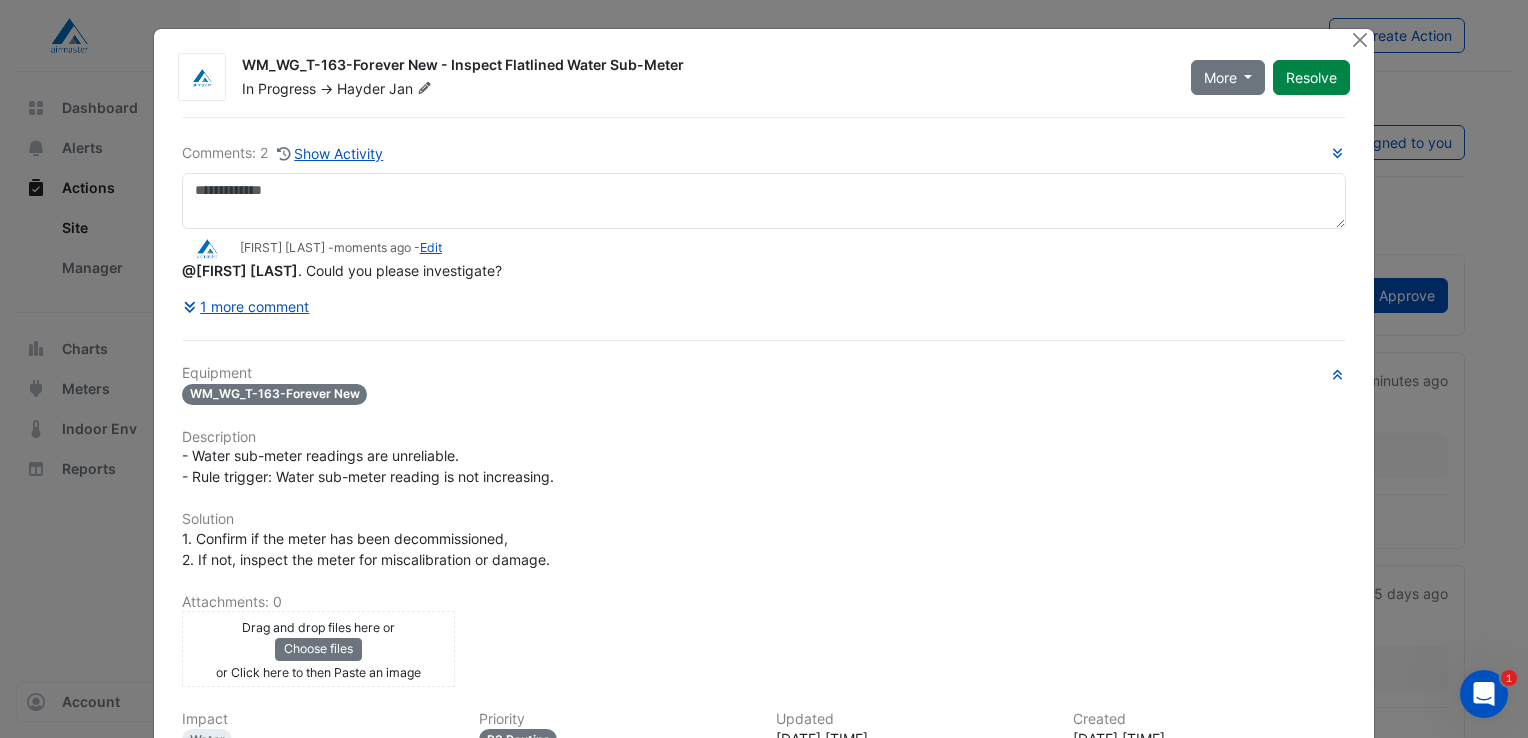 click on "WM_WG_T-163-Forever New - Inspect Flatlined Water Sub-Meter" 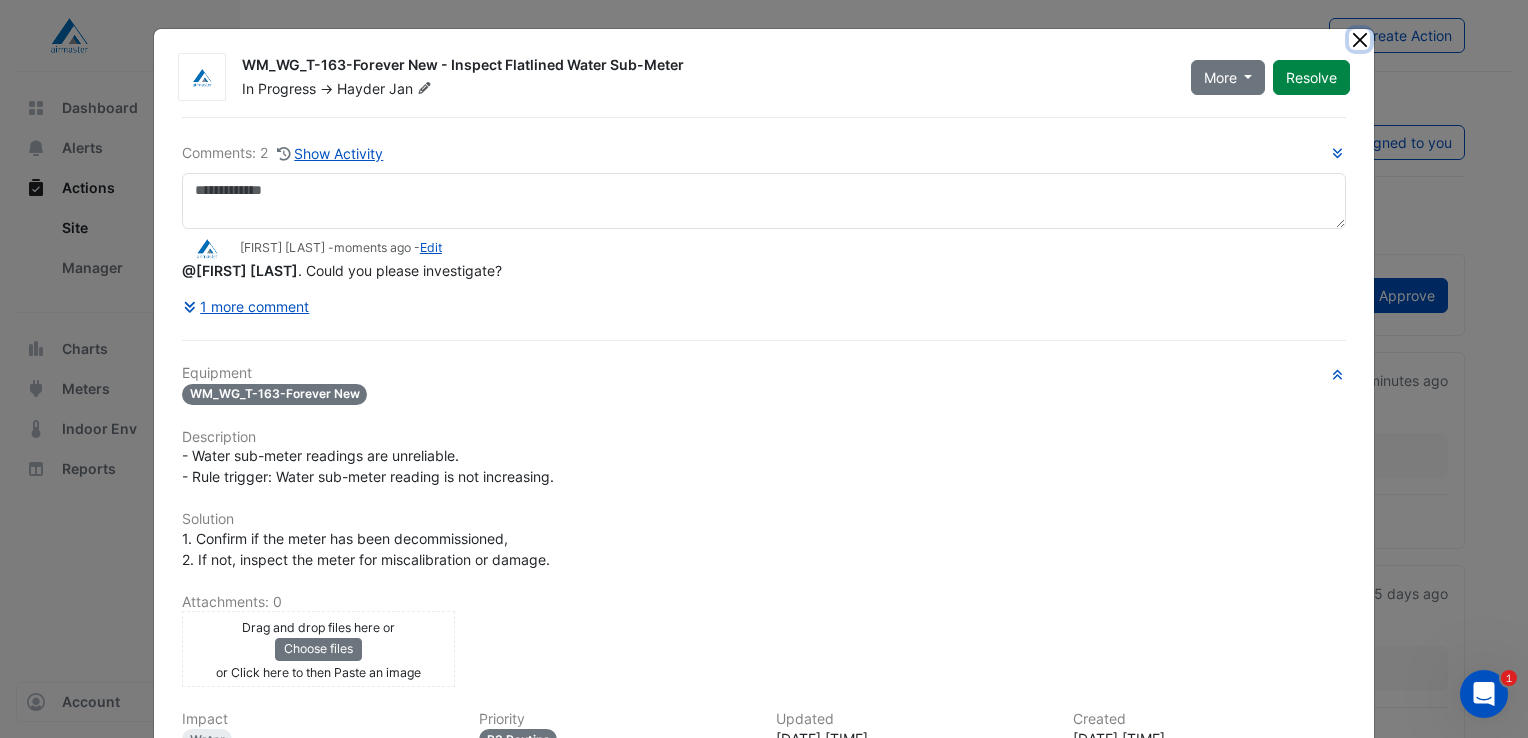 click 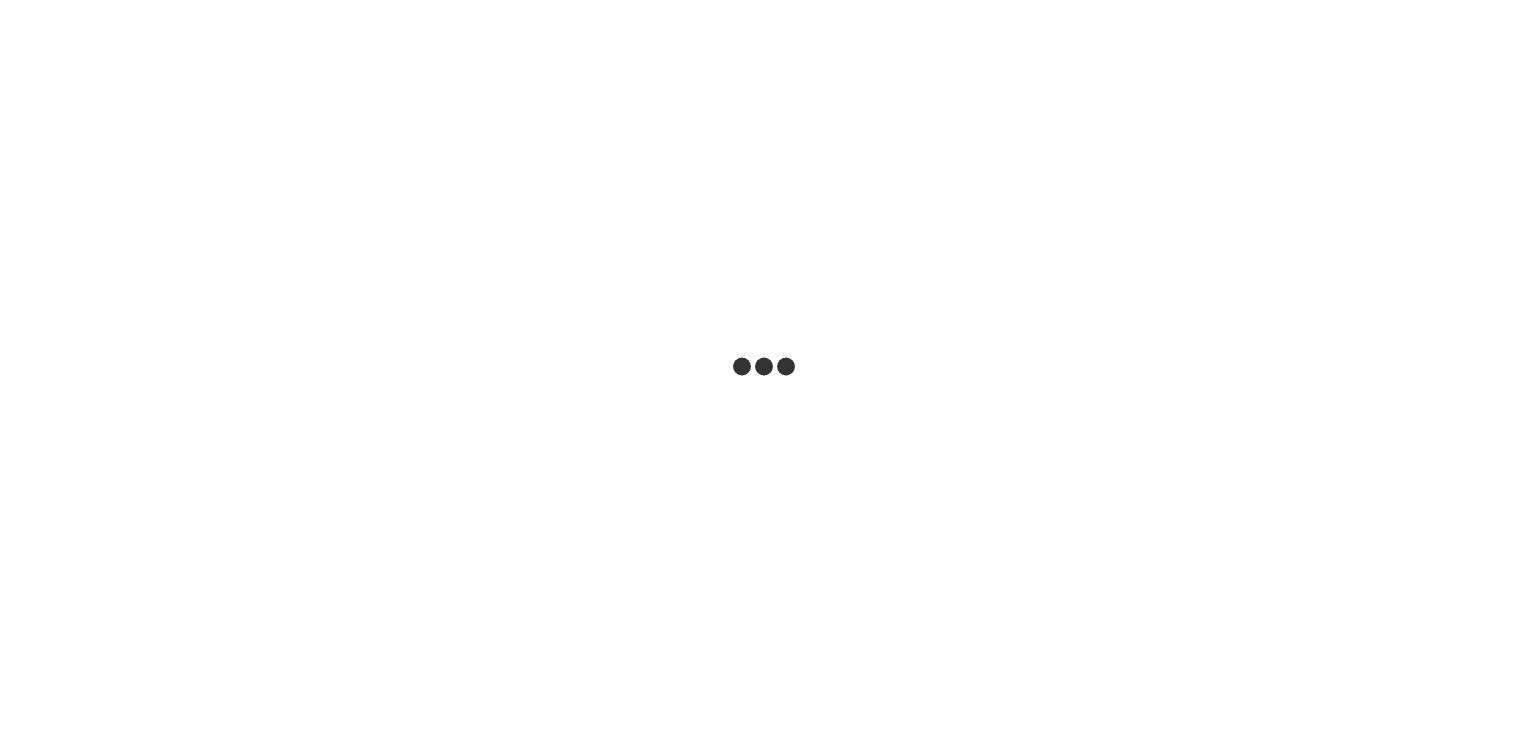 scroll, scrollTop: 0, scrollLeft: 0, axis: both 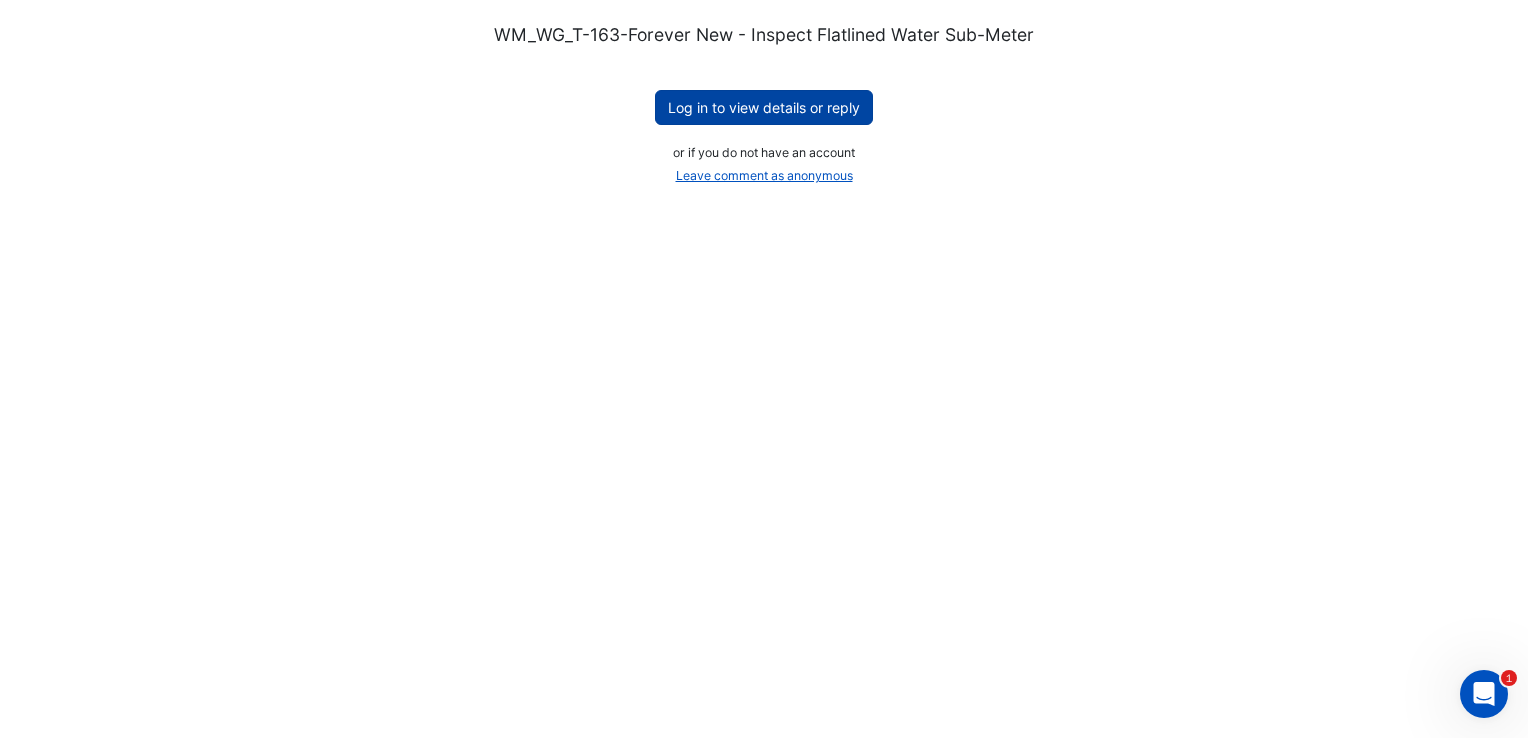 click on "Log in to view details or reply" 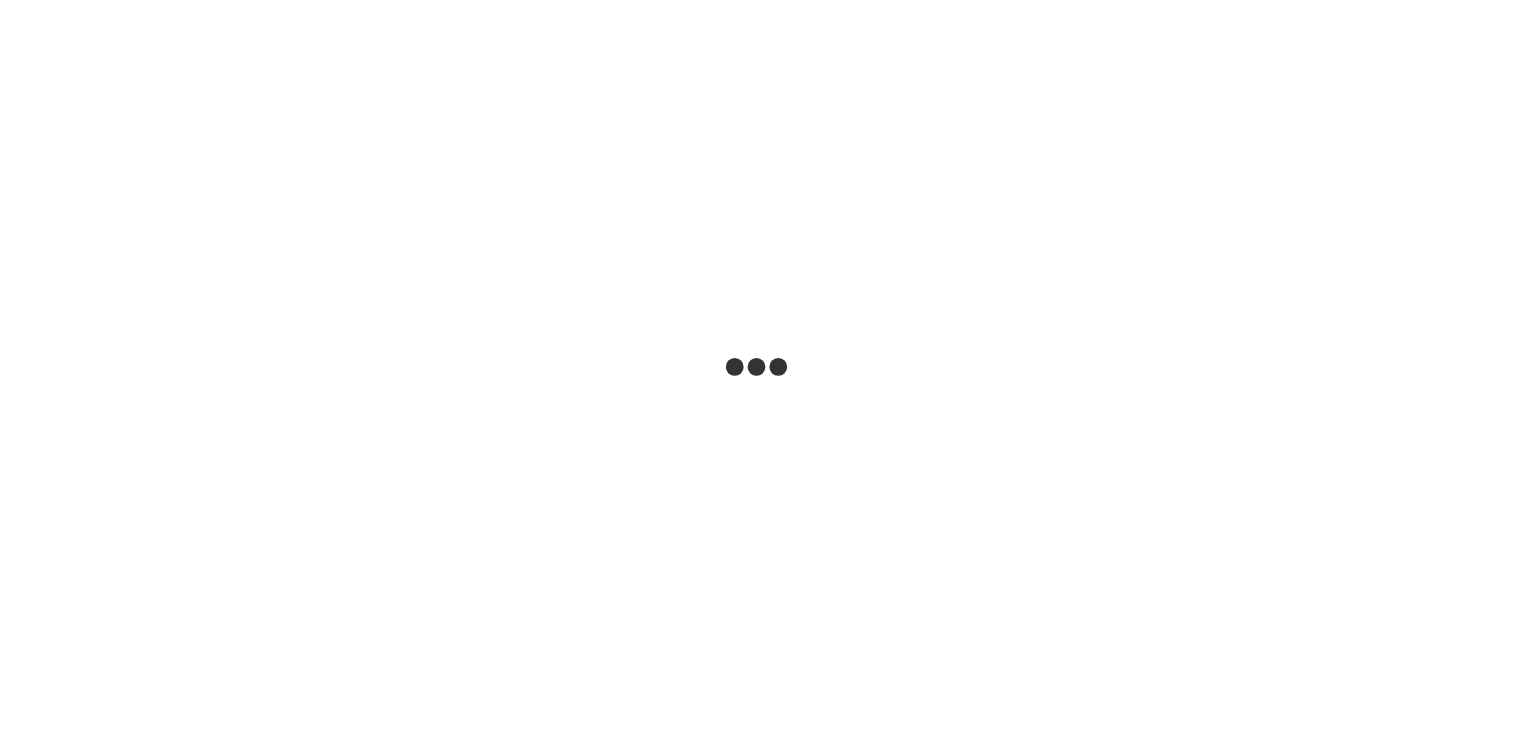 scroll, scrollTop: 0, scrollLeft: 0, axis: both 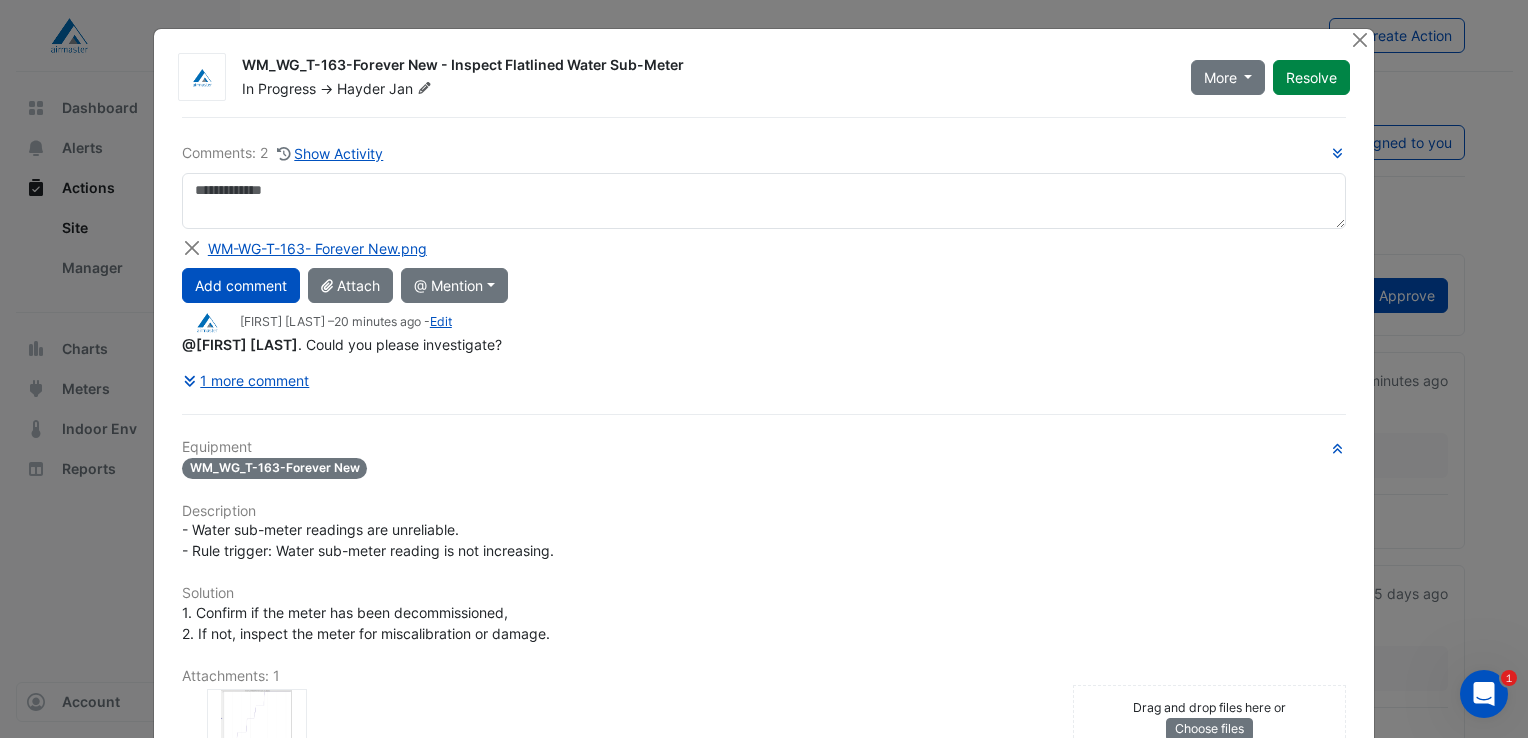 drag, startPoint x: 1032, startPoint y: 53, endPoint x: 1028, endPoint y: 70, distance: 17.464249 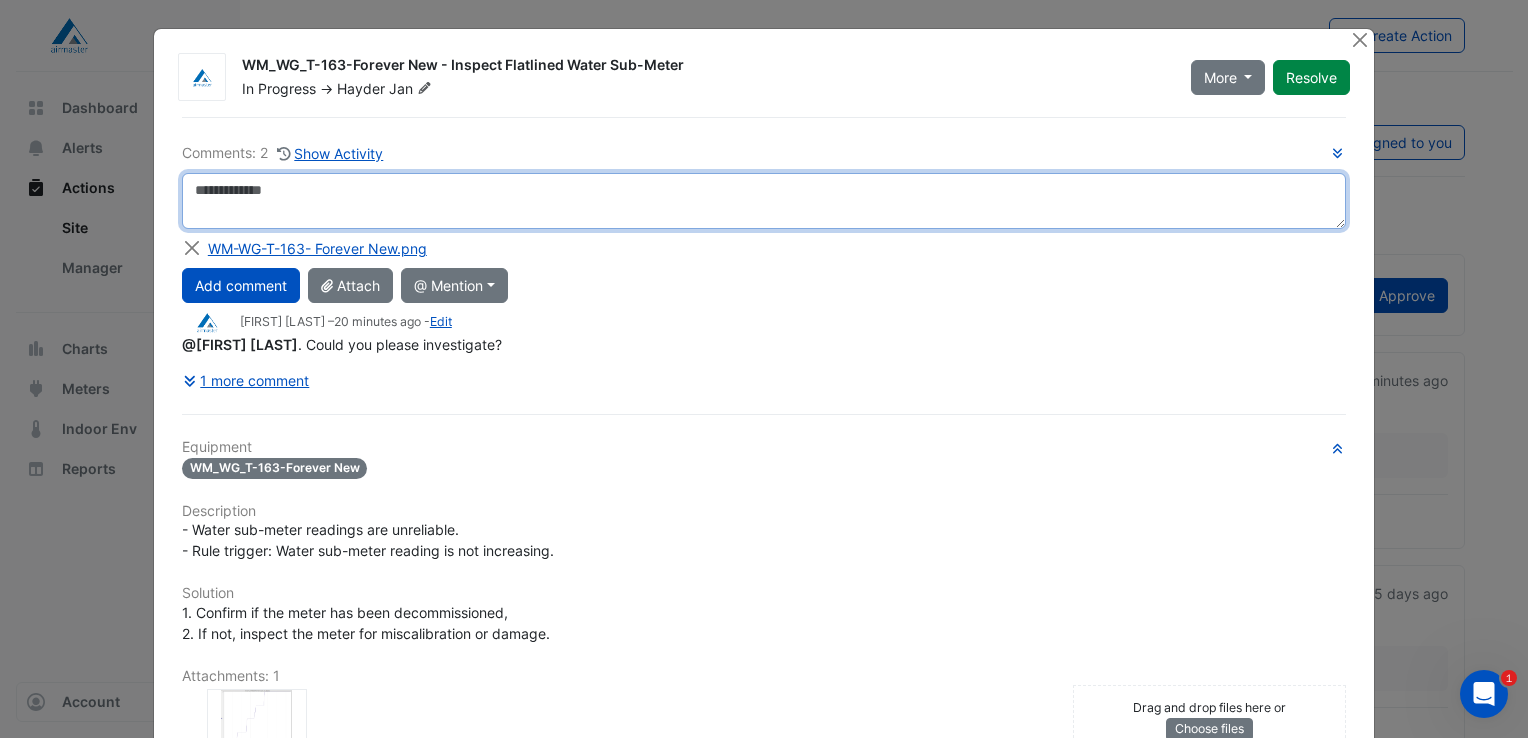click at bounding box center (764, 201) 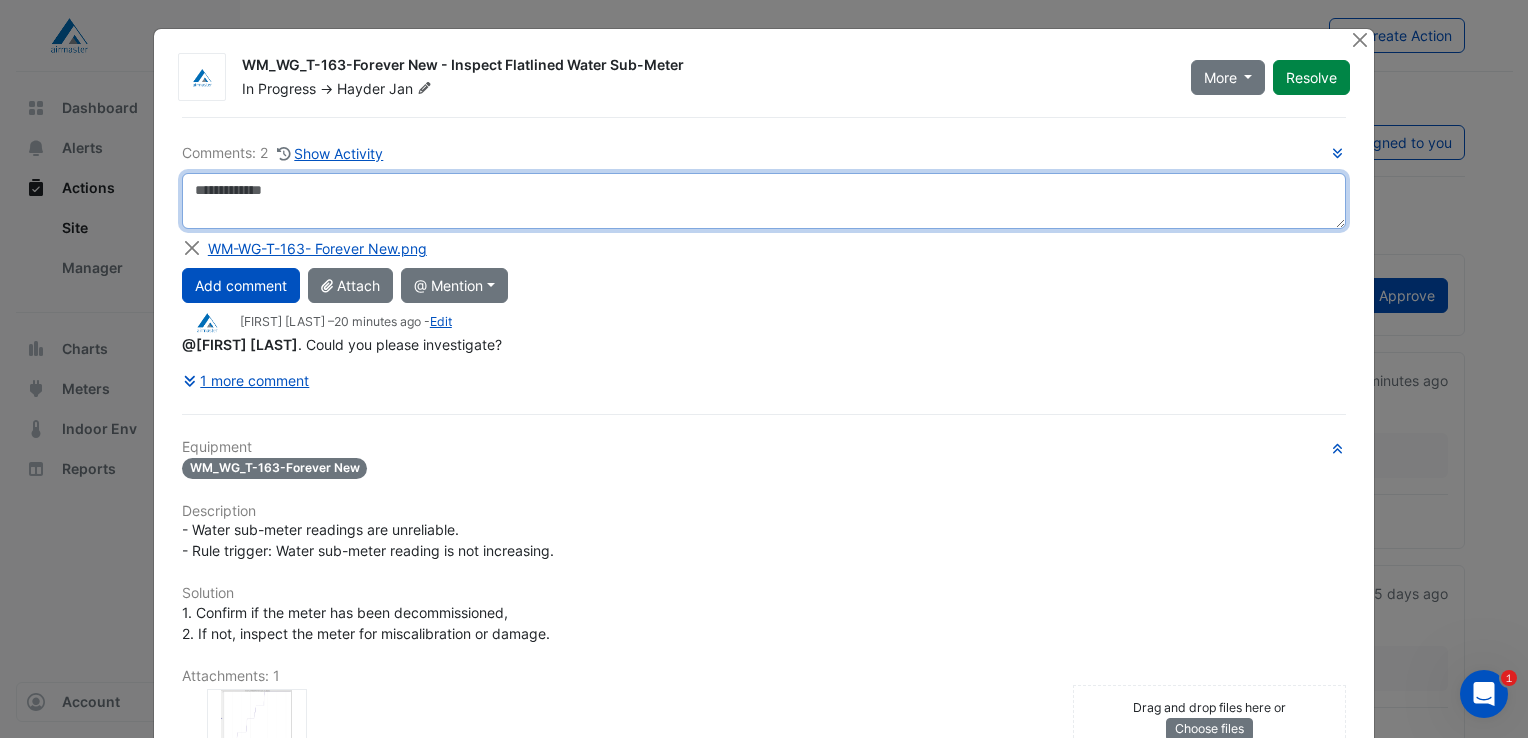 paste on "**********" 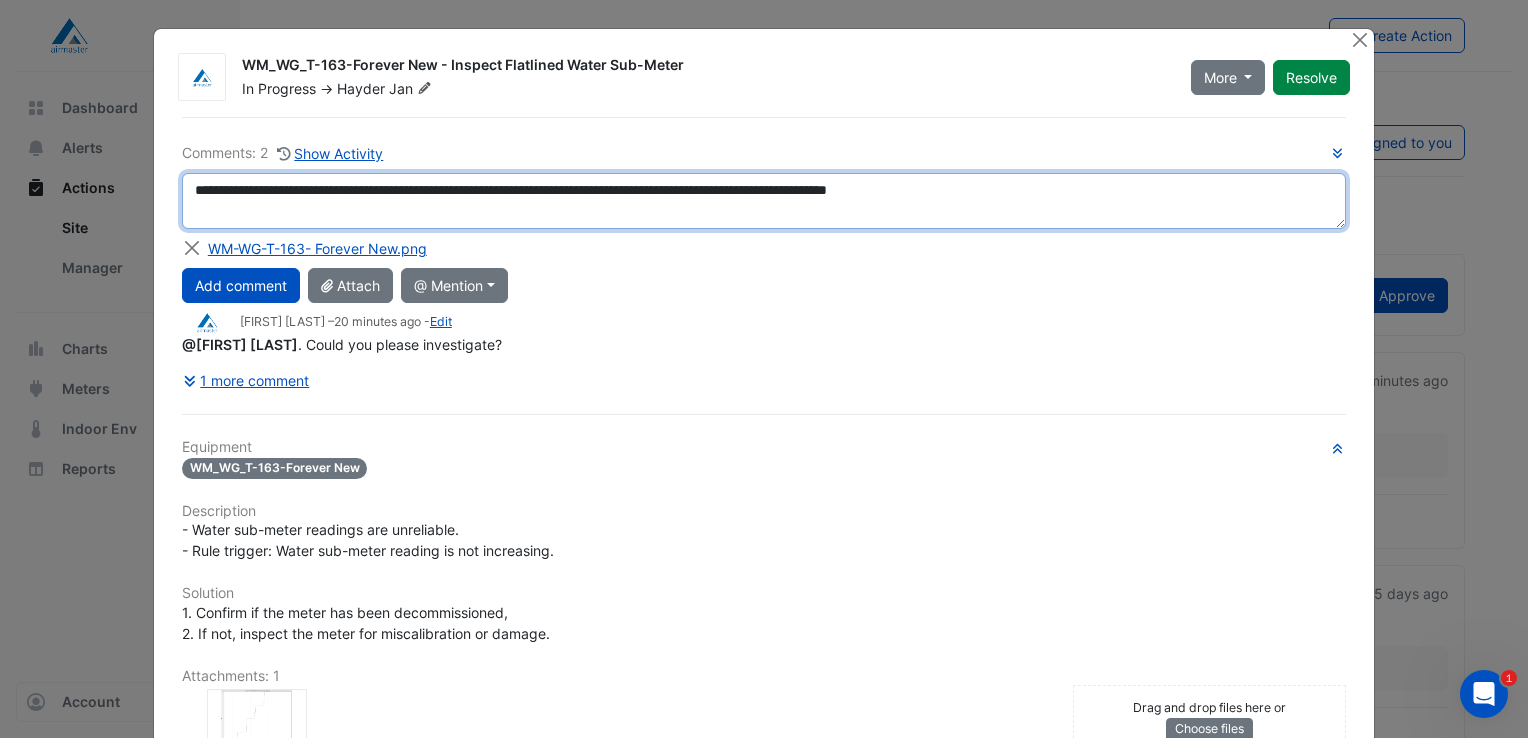 click on "**********" at bounding box center (764, 201) 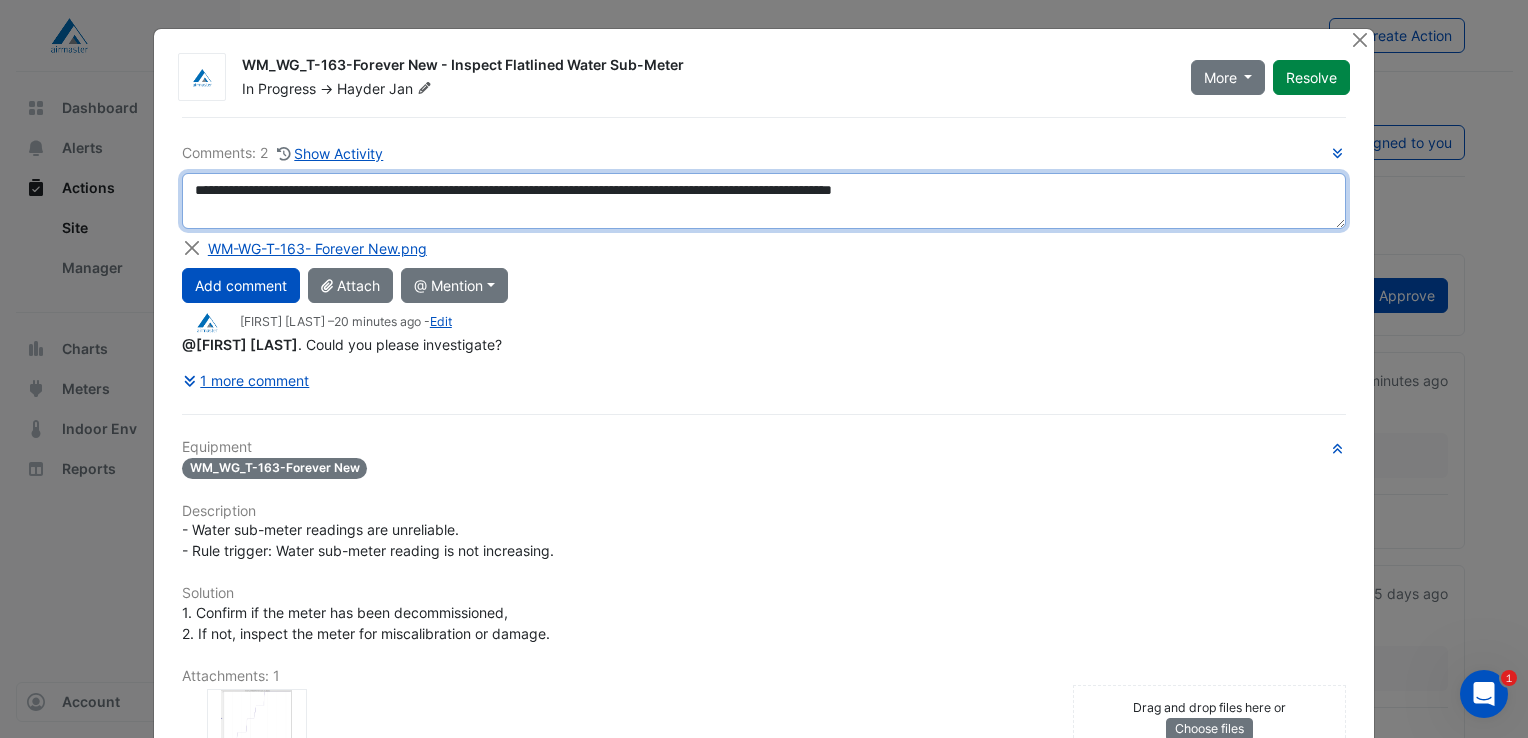 click on "**********" at bounding box center (764, 201) 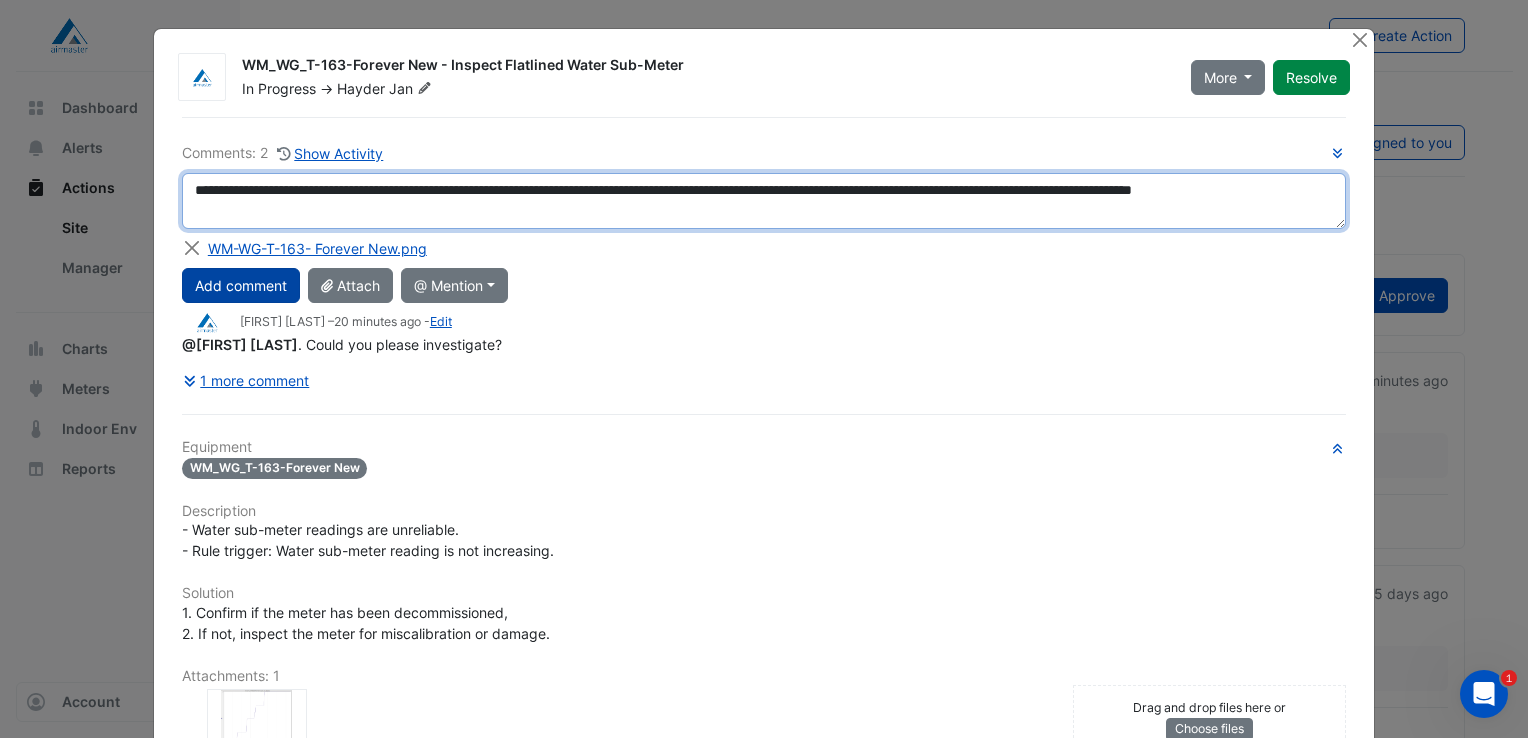 type on "**********" 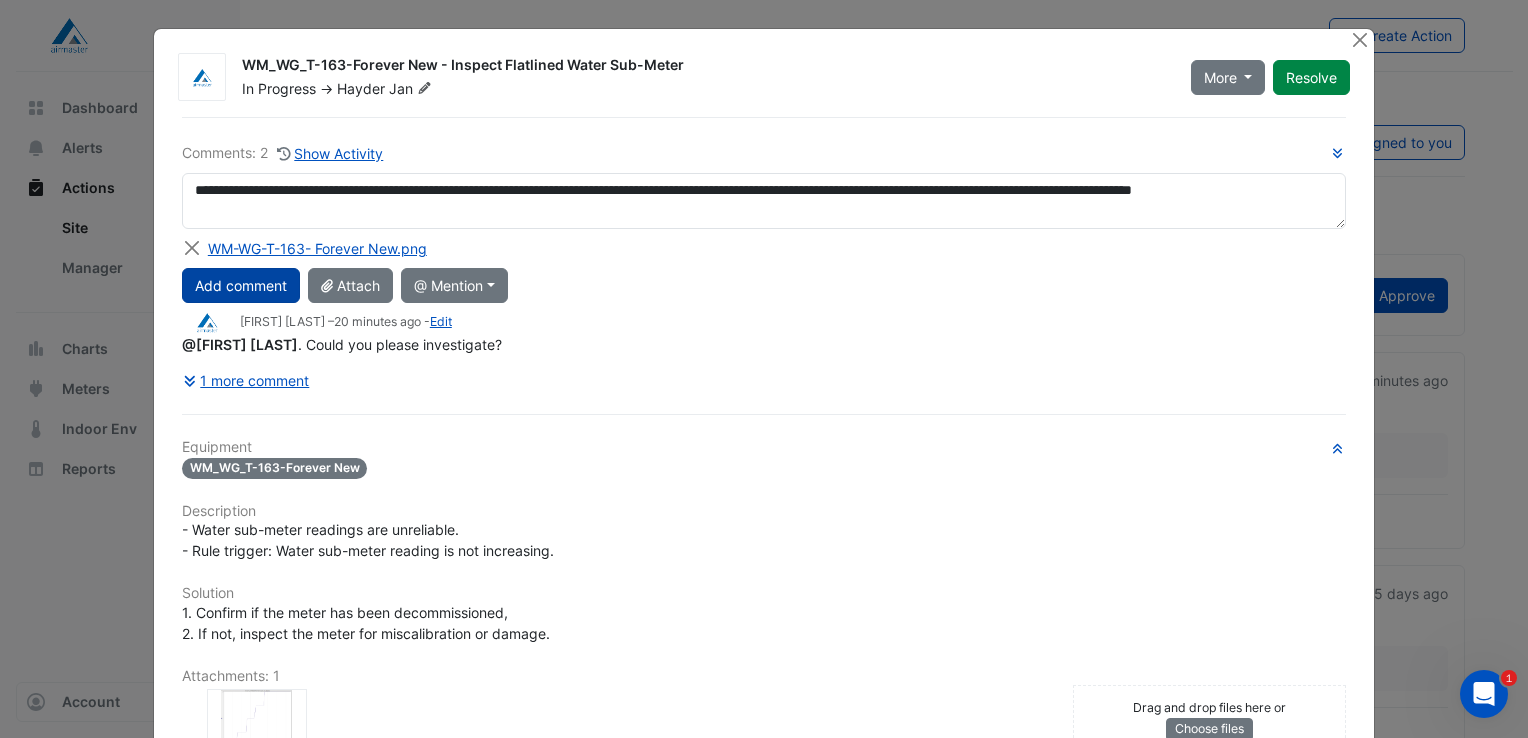 click on "Add comment" 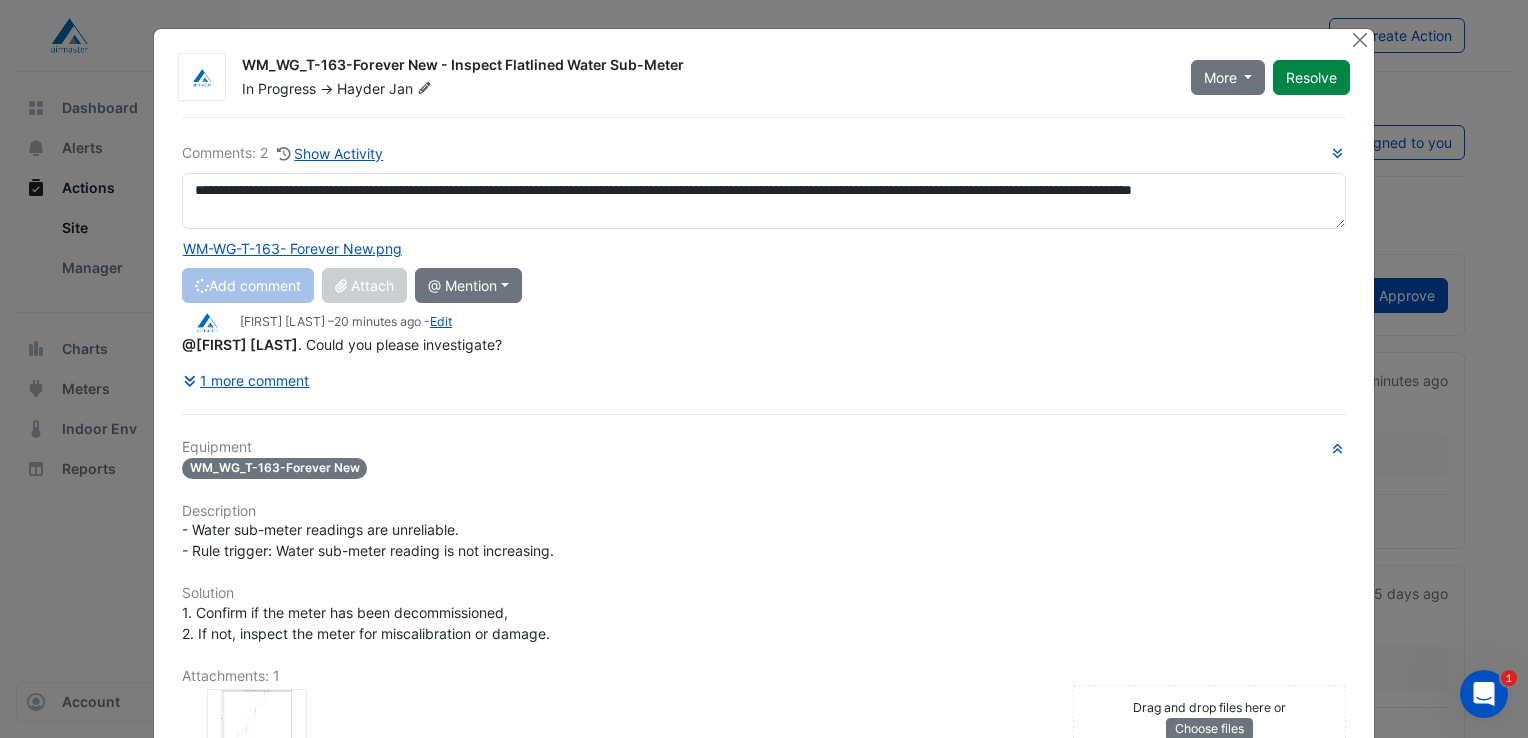 type 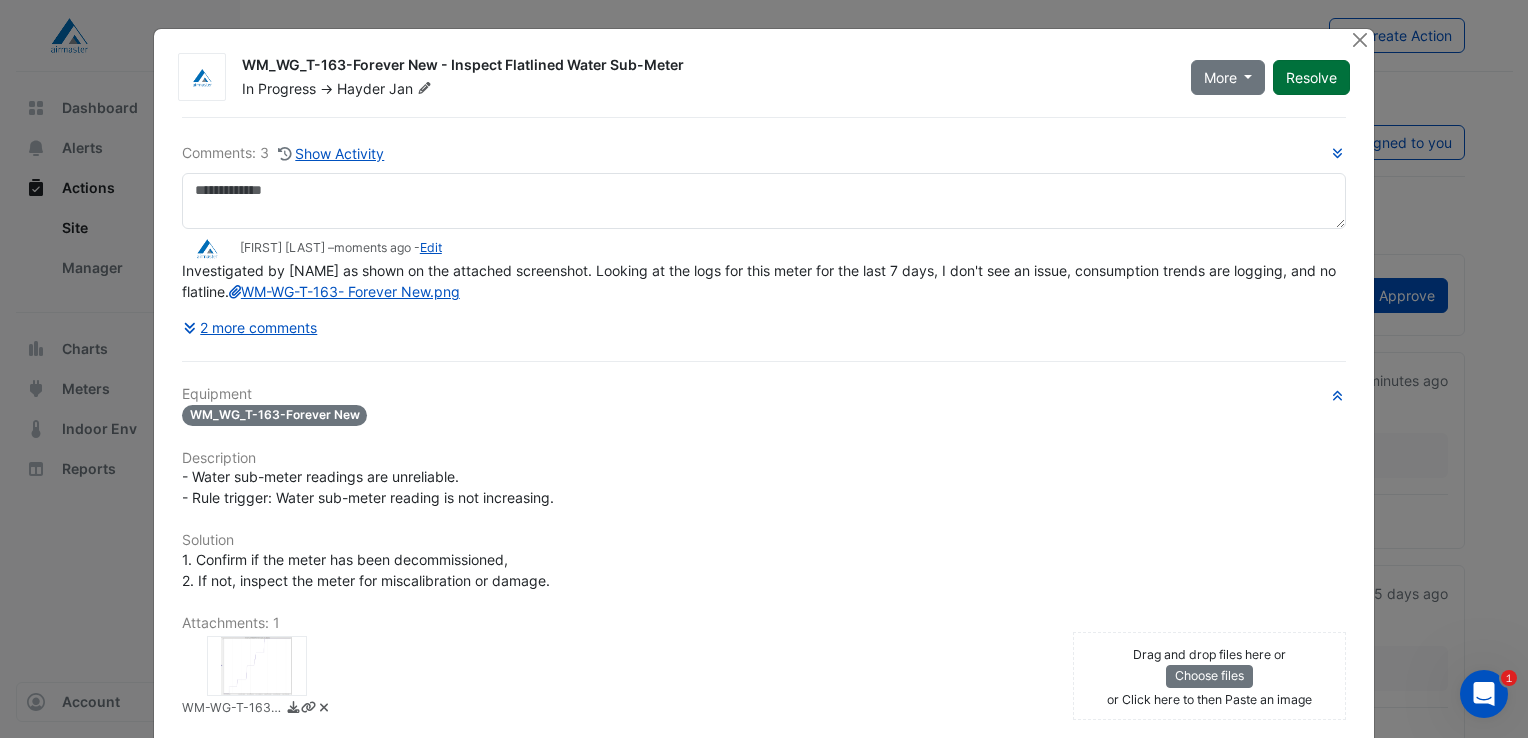 click on "Resolve" 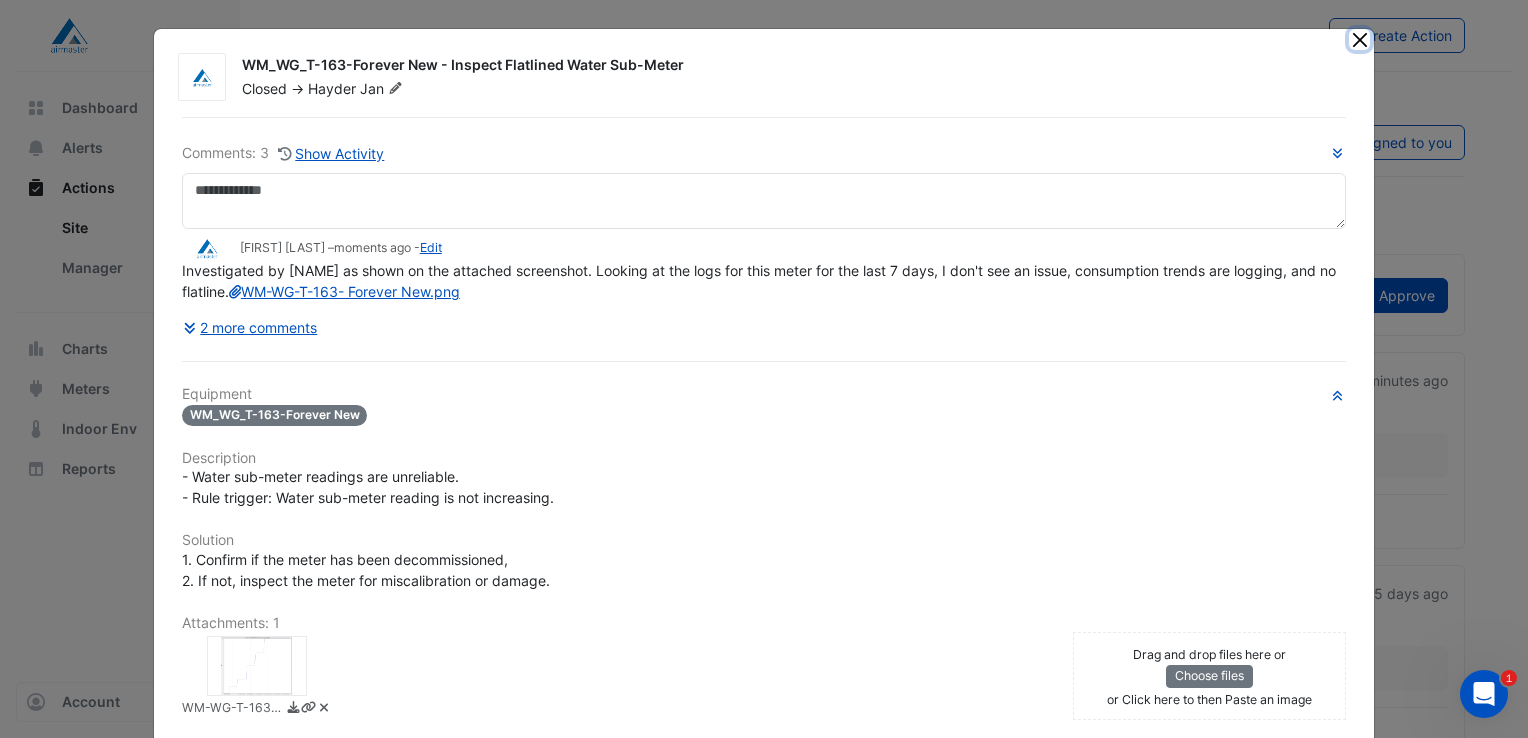 click 